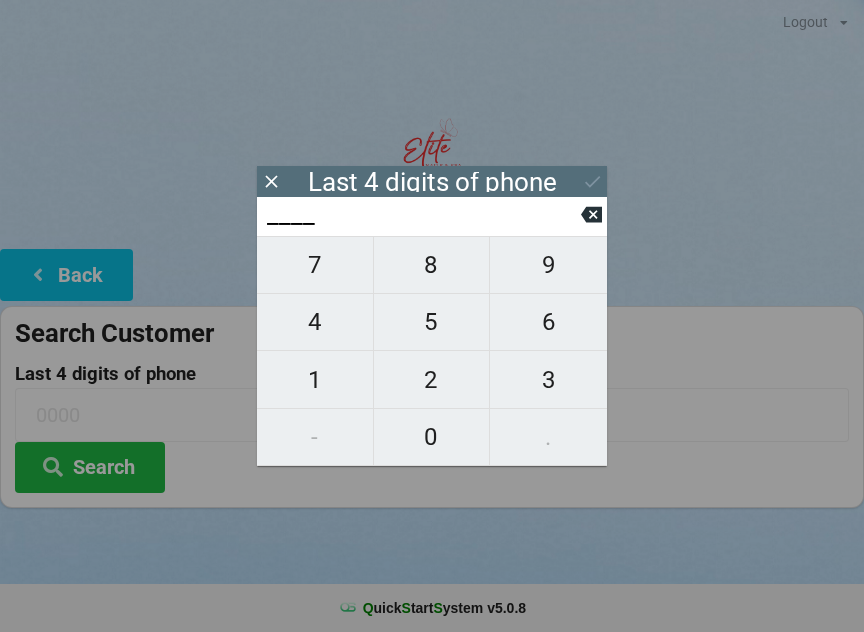 scroll, scrollTop: 0, scrollLeft: 0, axis: both 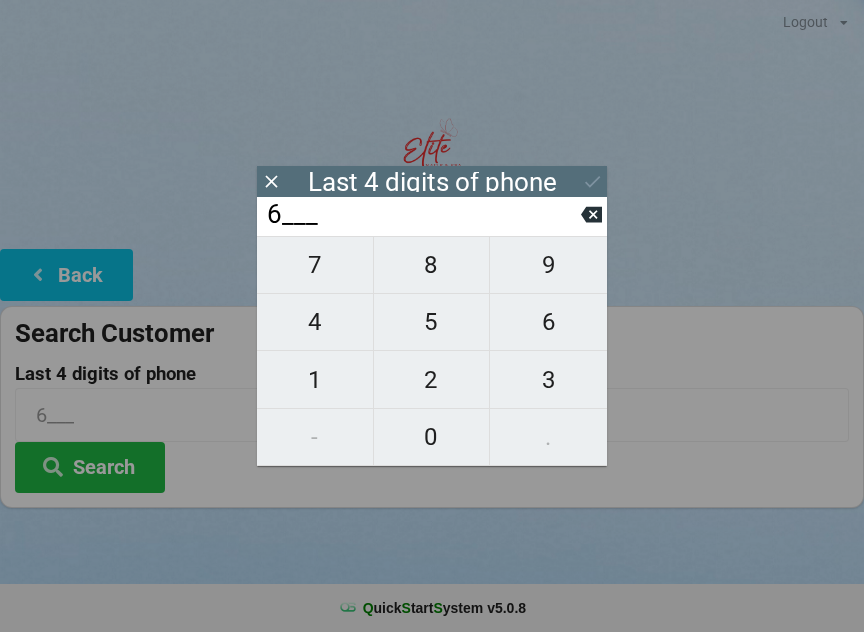 click on "0" at bounding box center (432, 437) 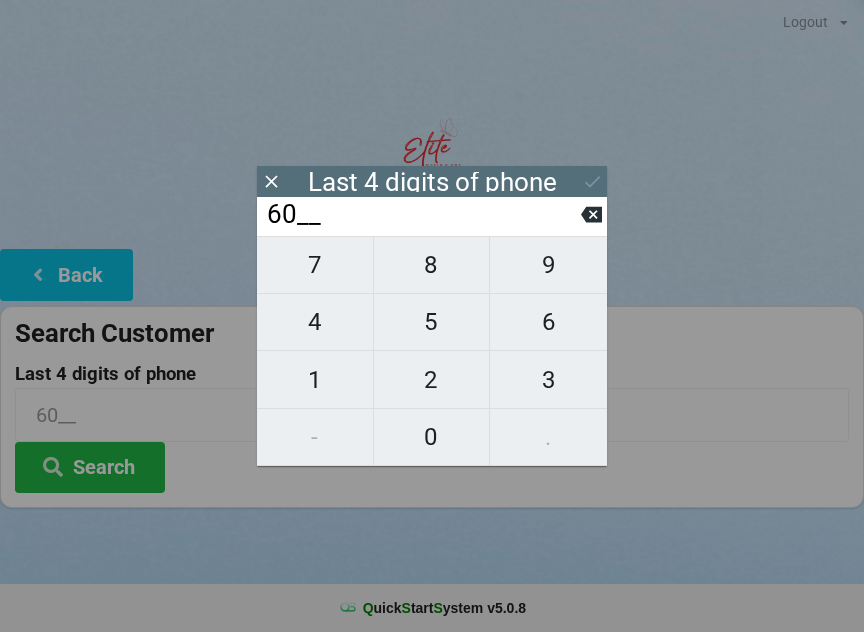click on "3" at bounding box center [548, 380] 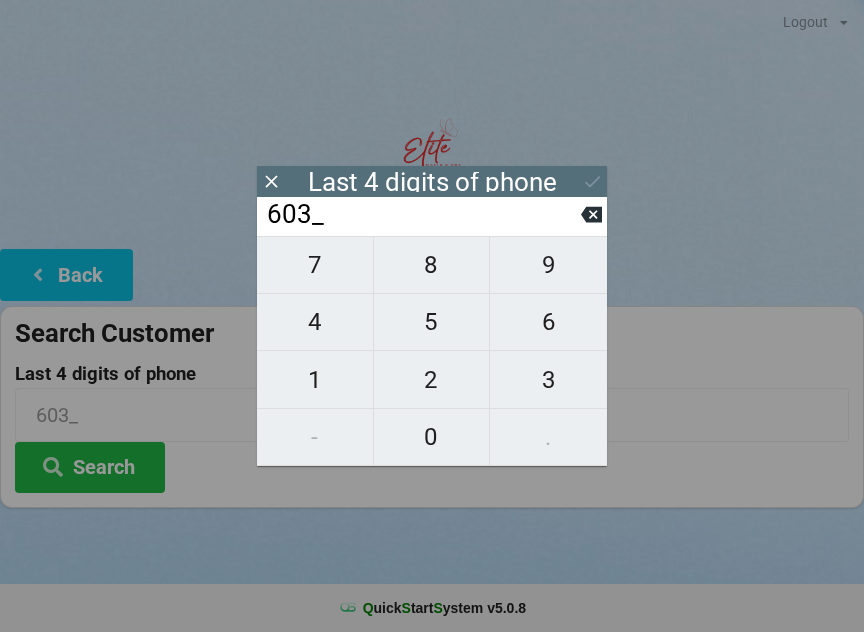 click on "8" at bounding box center (432, 265) 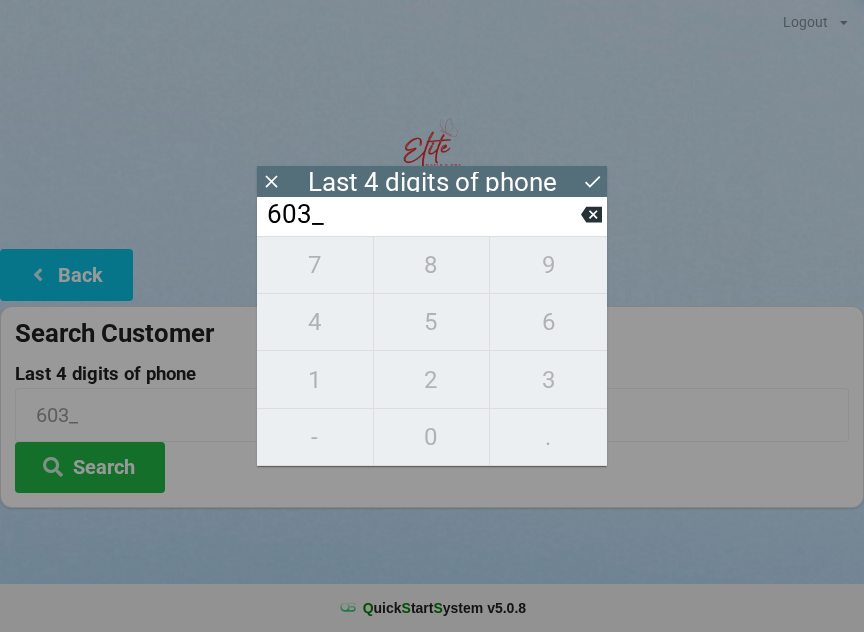 type on "6038" 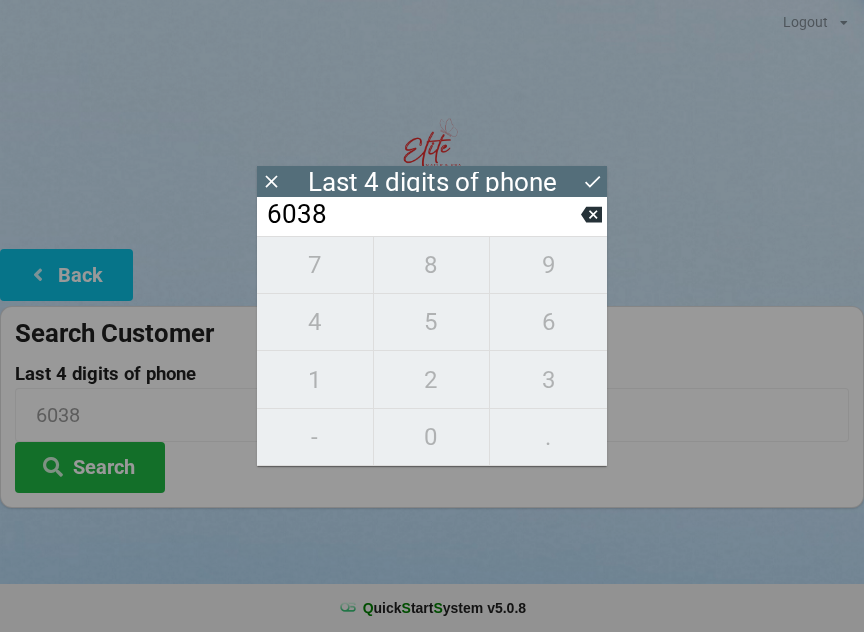 click on "7 8 9 4 5 6 1 2 3 - 0 ." at bounding box center (432, 351) 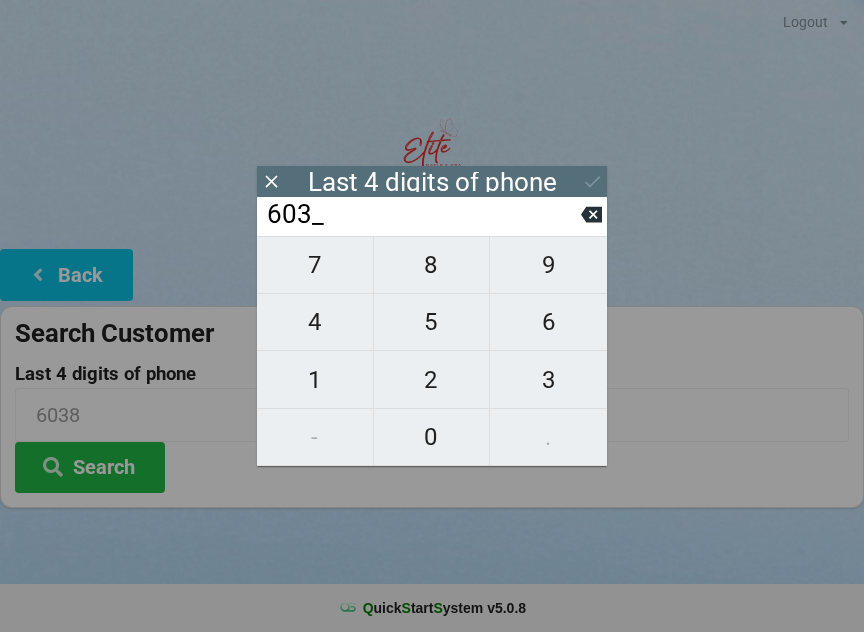 click 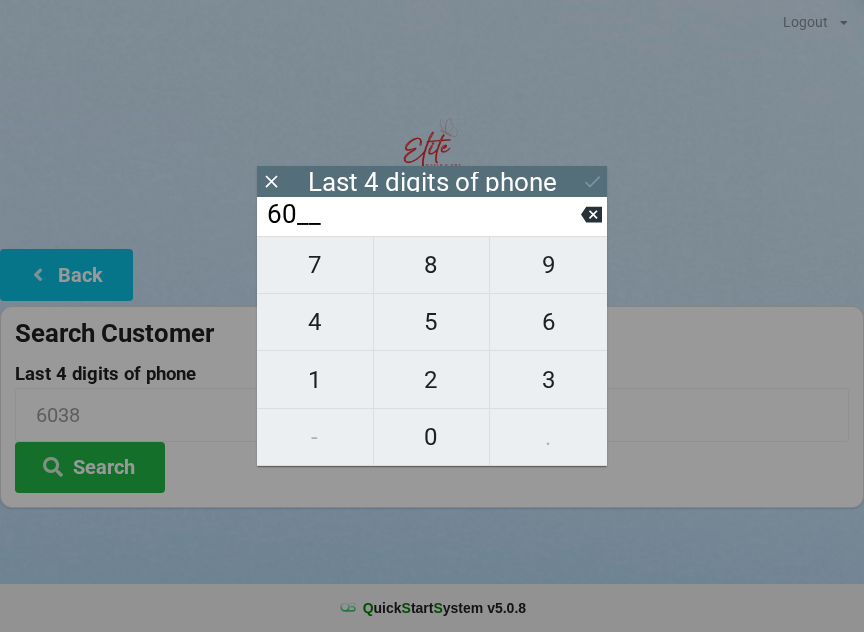 click 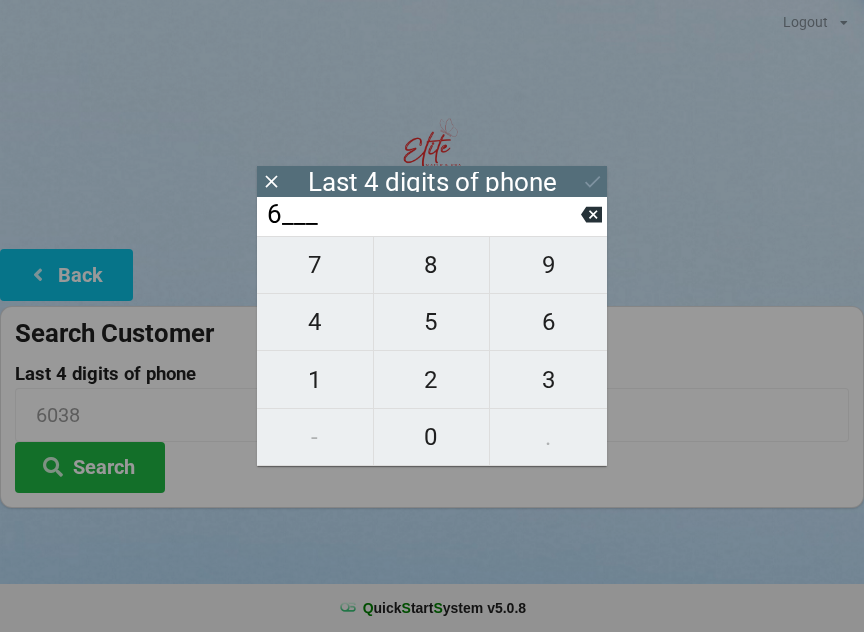 click 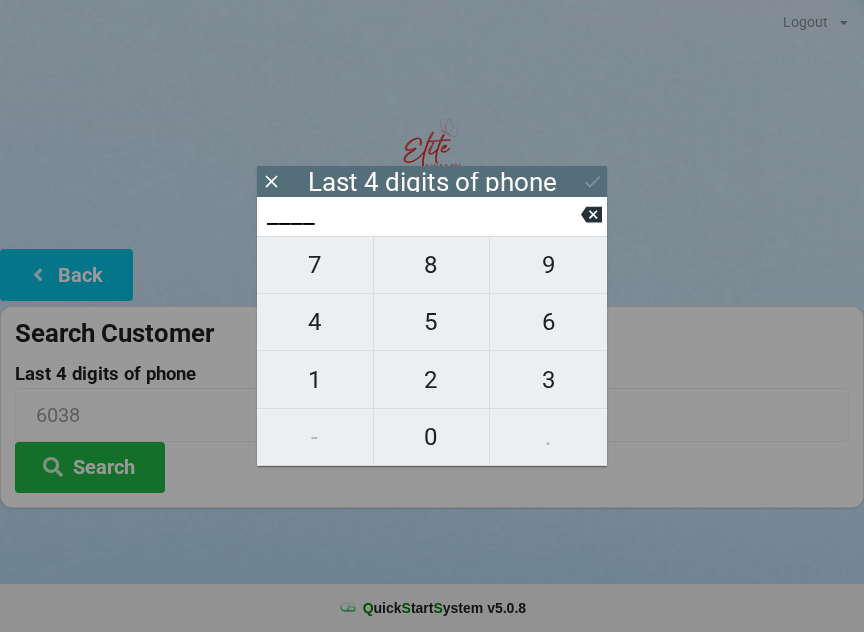 click on "8" at bounding box center [432, 265] 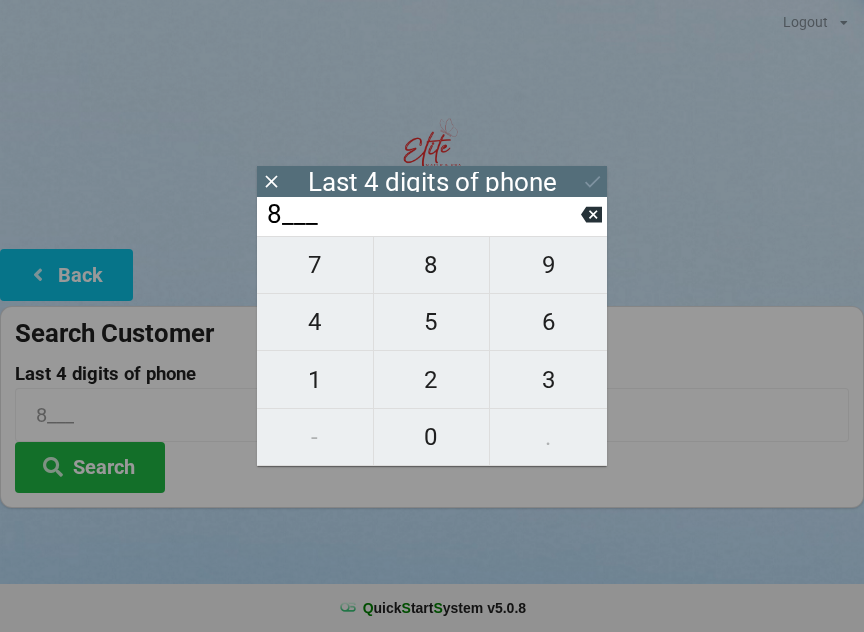click on "5" at bounding box center [432, 322] 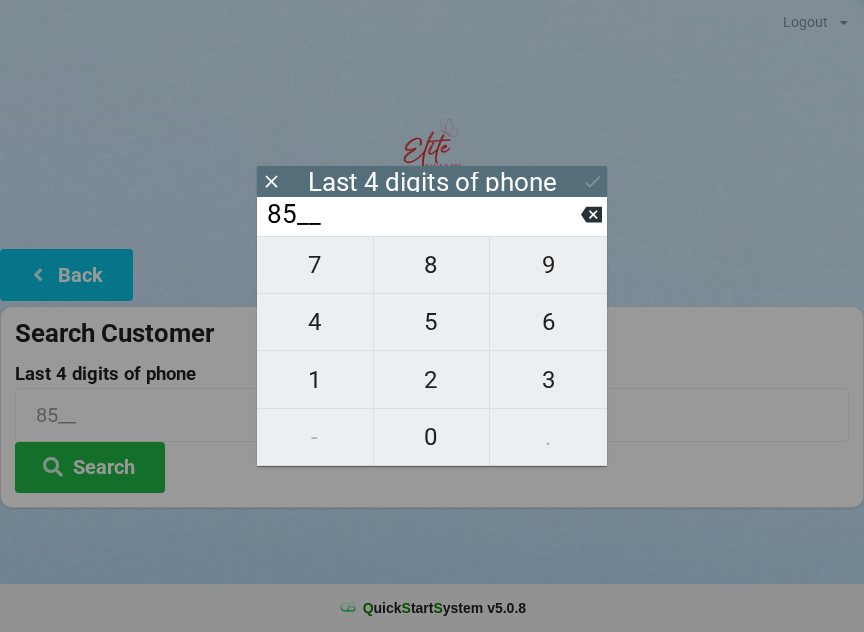 click on "3" at bounding box center (548, 380) 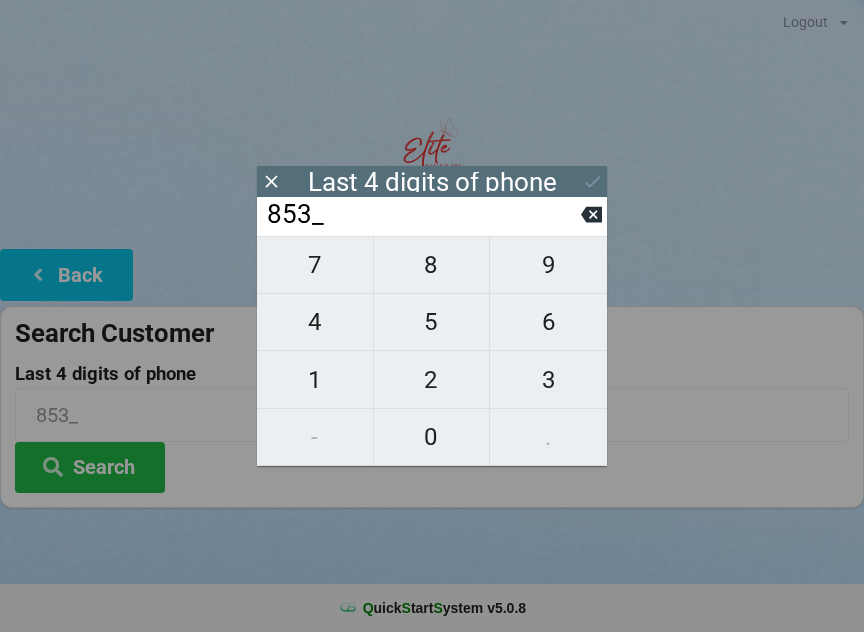 click on "5" at bounding box center [432, 322] 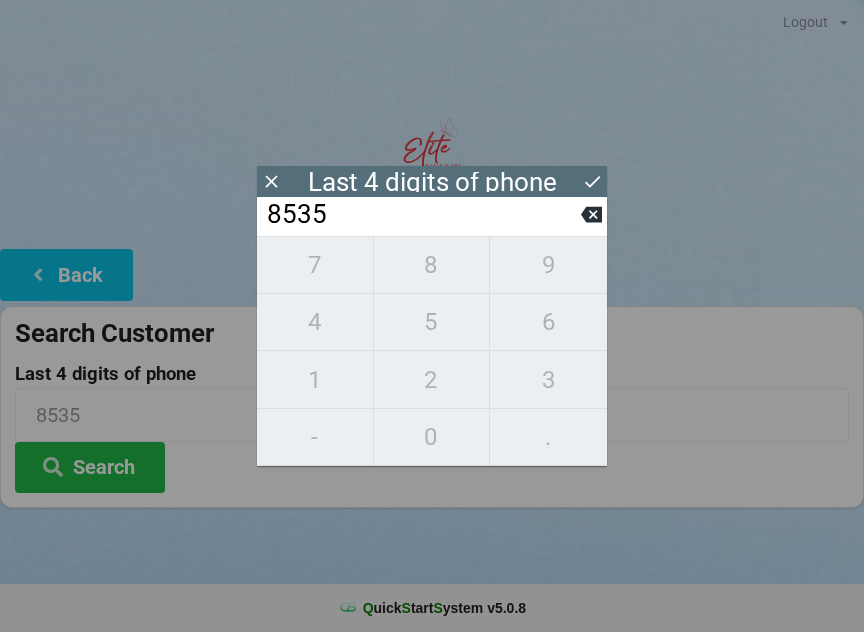 click 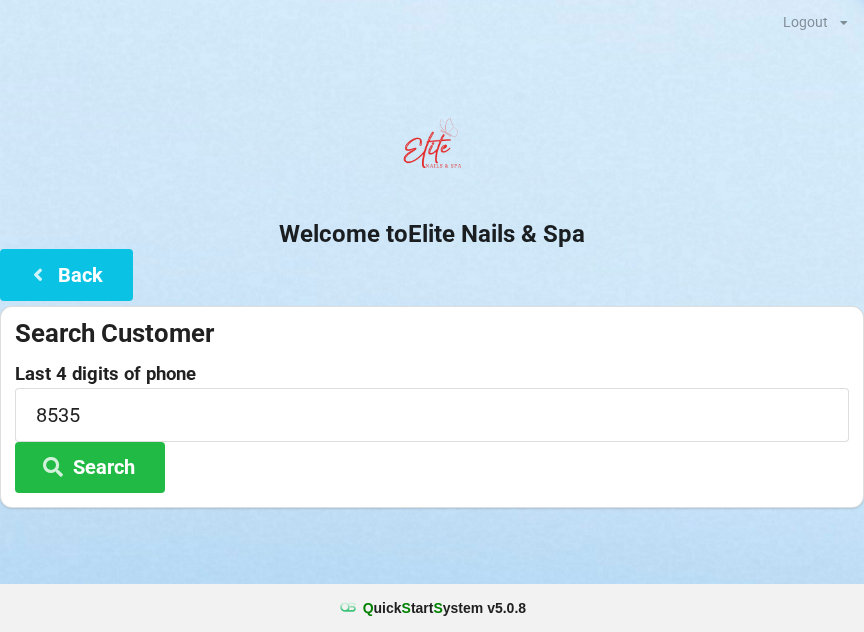 click on "Search" at bounding box center [90, 467] 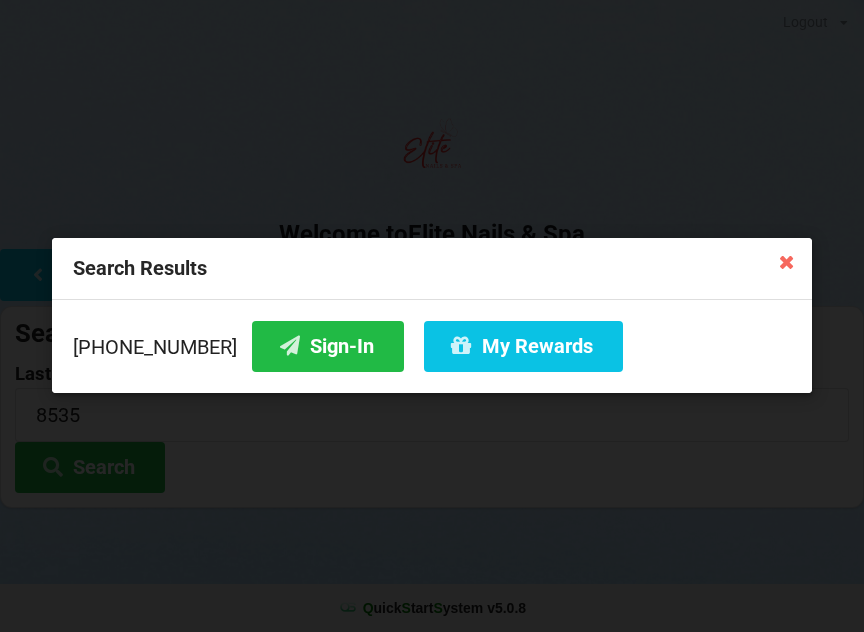 click on "Sign-In" at bounding box center [328, 346] 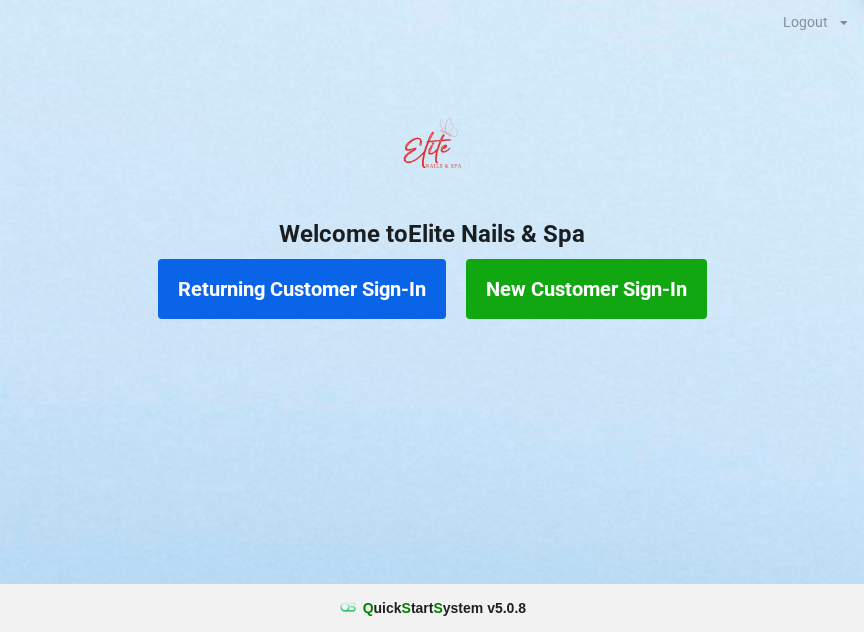 click on "New Customer Sign-In" at bounding box center (586, 289) 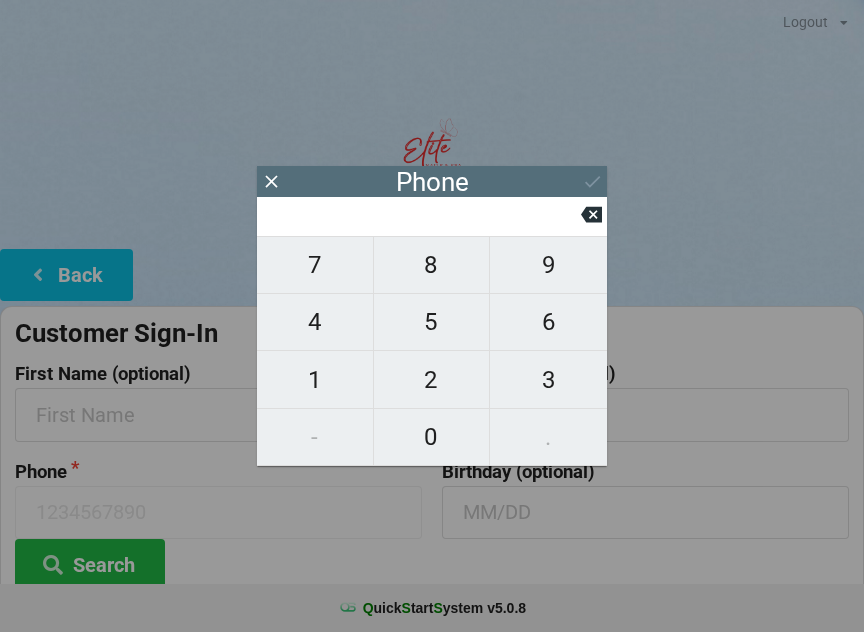 click on "8" at bounding box center [432, 265] 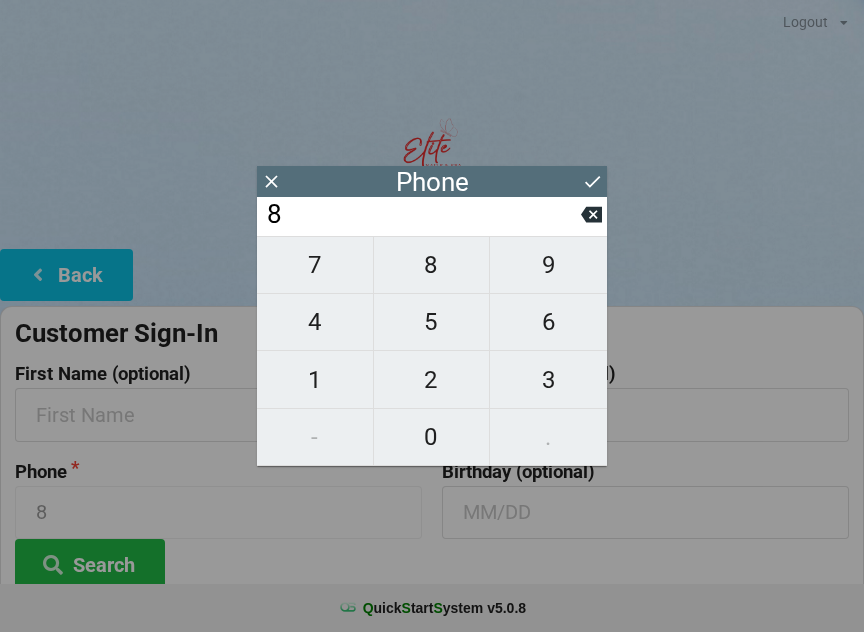 click on "6" at bounding box center (548, 322) 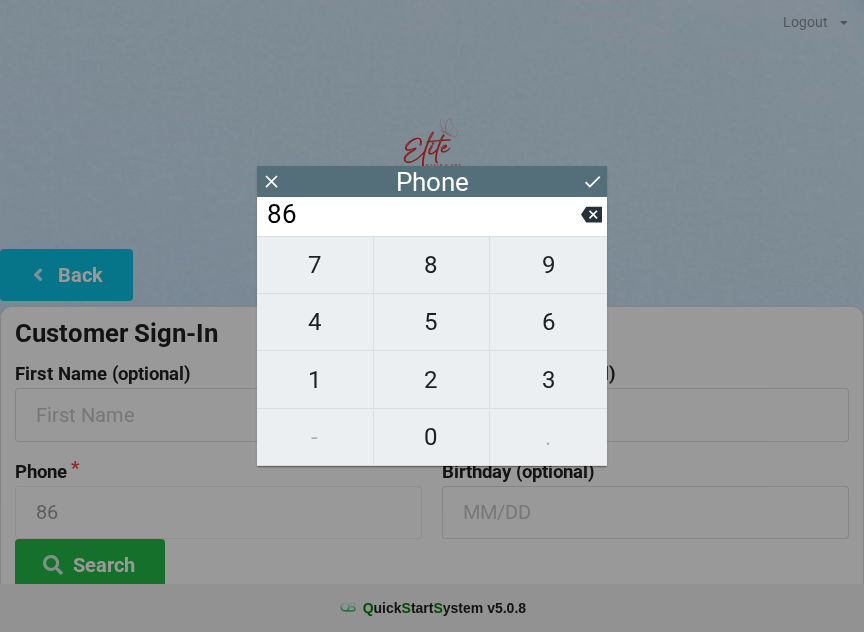 click on "3" at bounding box center (548, 380) 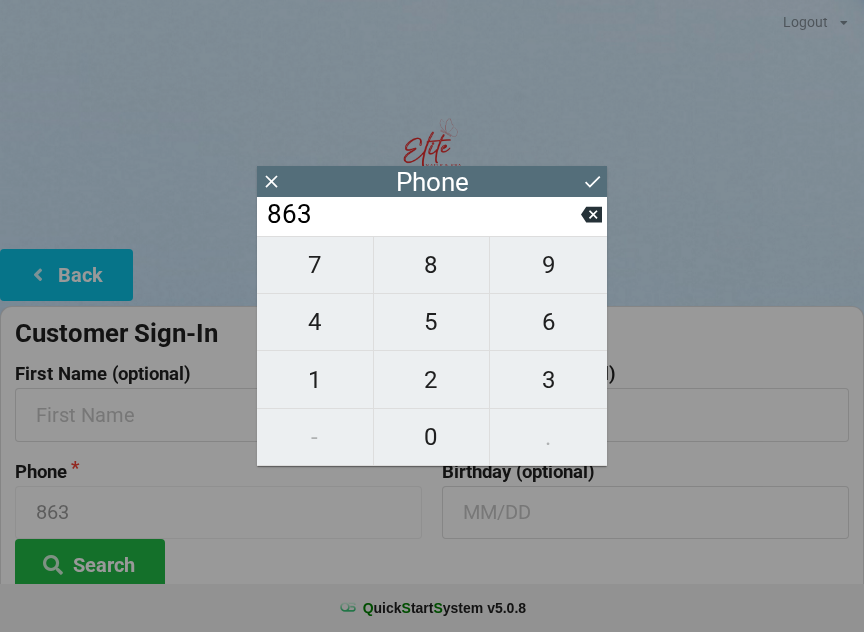 click on "9" at bounding box center [548, 265] 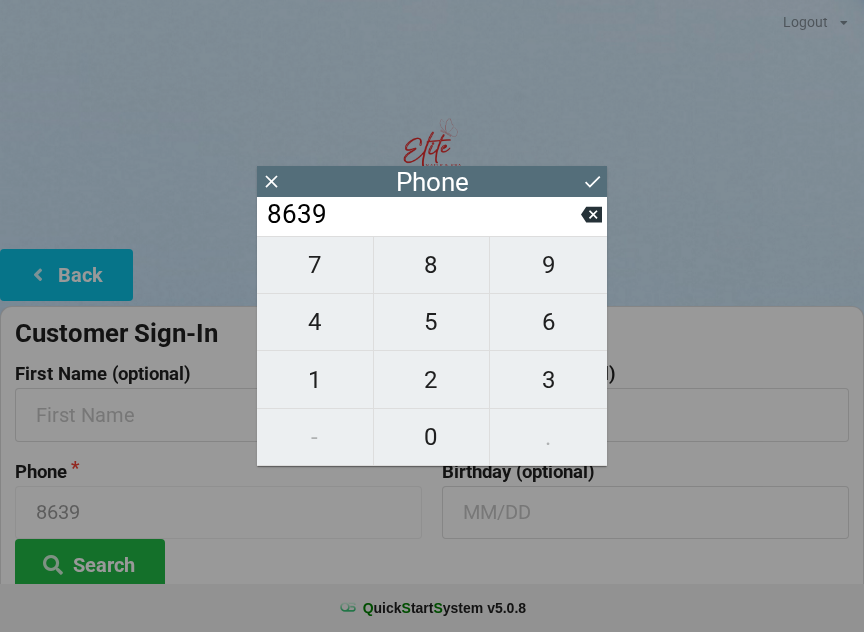 click on "5" at bounding box center (432, 322) 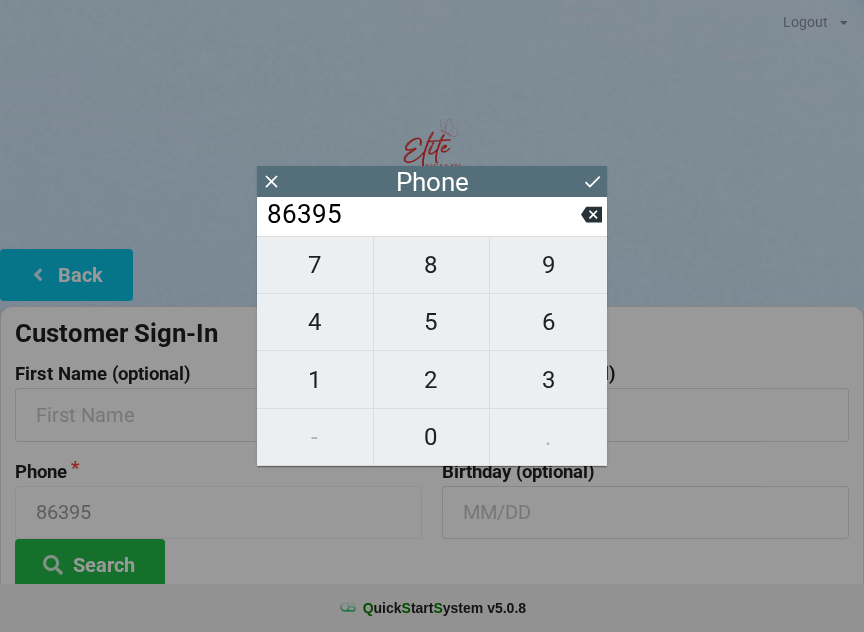 click on "6" at bounding box center (548, 322) 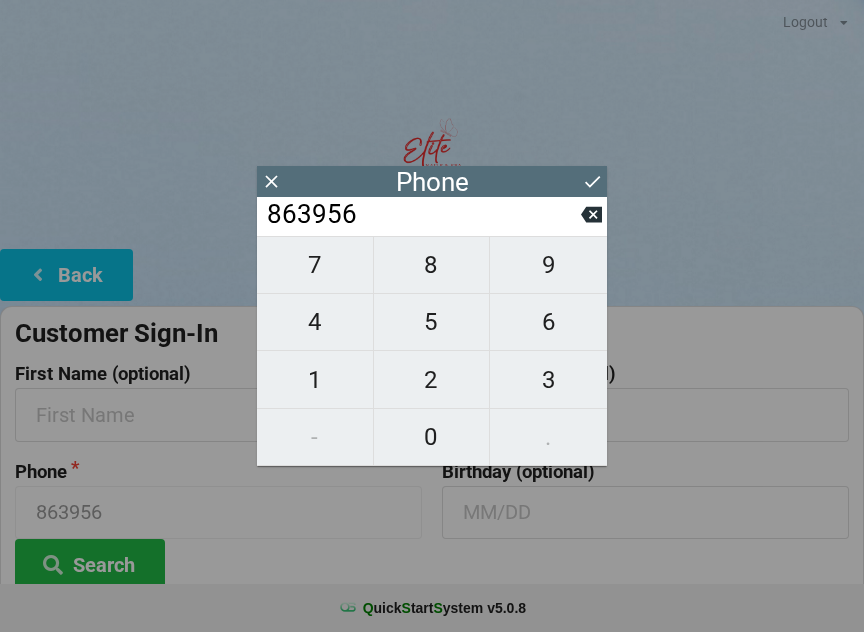 click on "7" at bounding box center (315, 265) 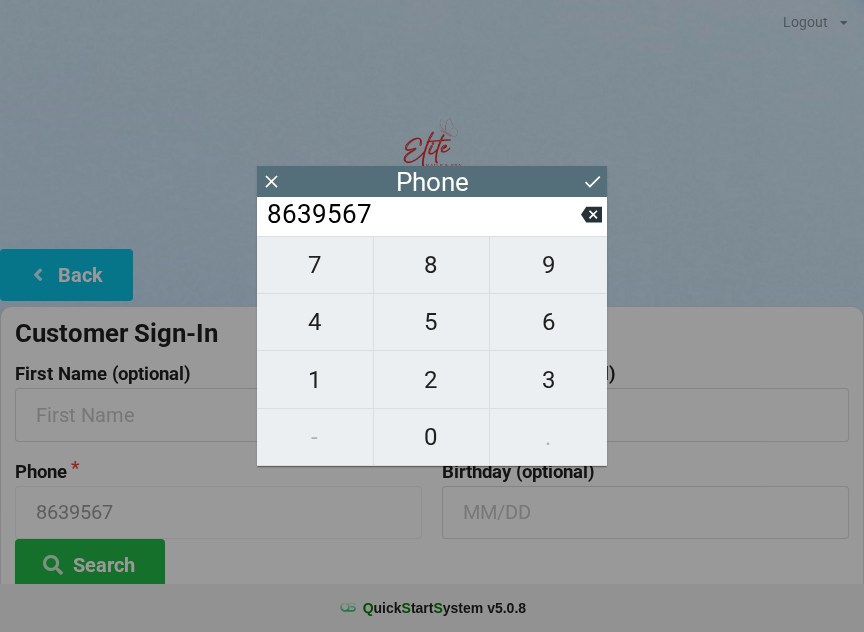 click on "4" at bounding box center [315, 322] 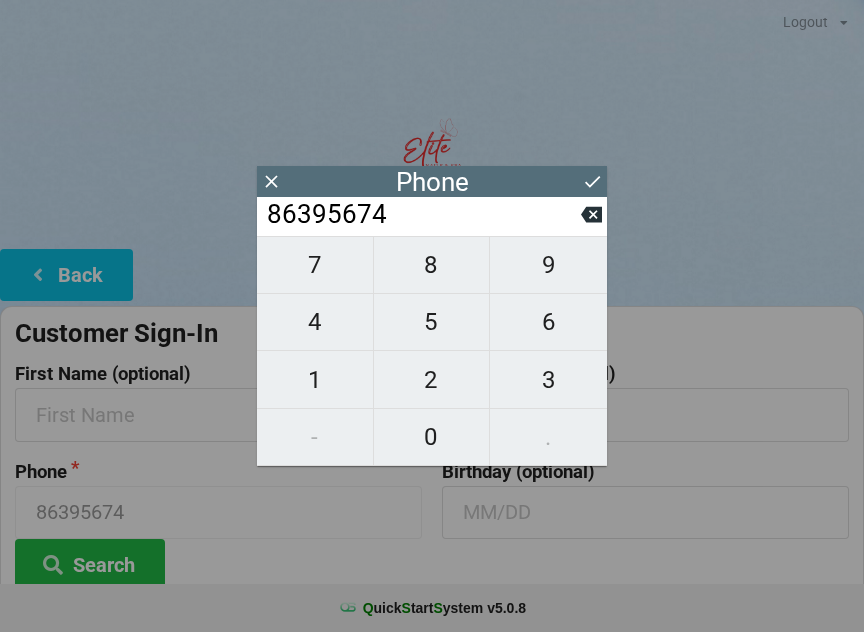 click on "2" at bounding box center [432, 380] 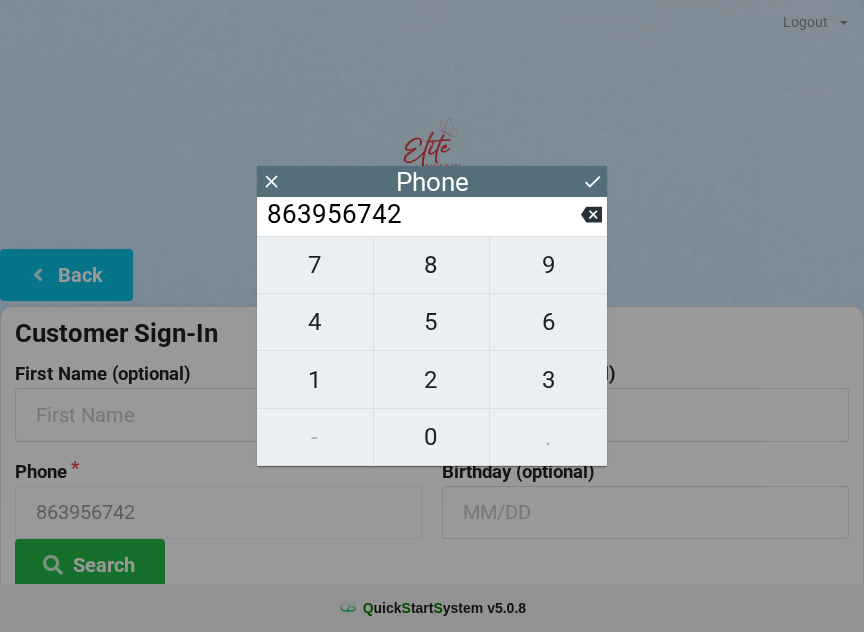 click on "0" at bounding box center [432, 437] 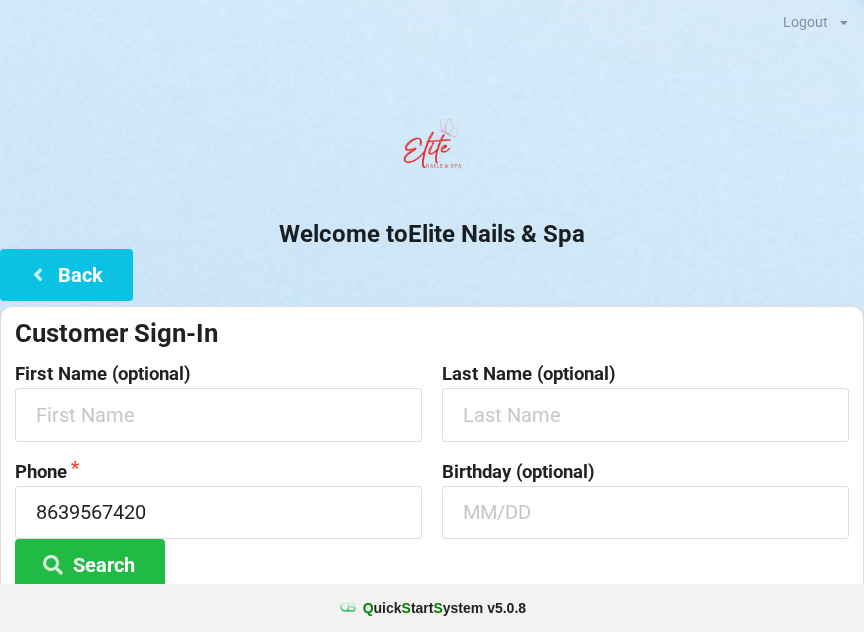 click on "Welcome to  Elite Nails & Spa" at bounding box center [432, 234] 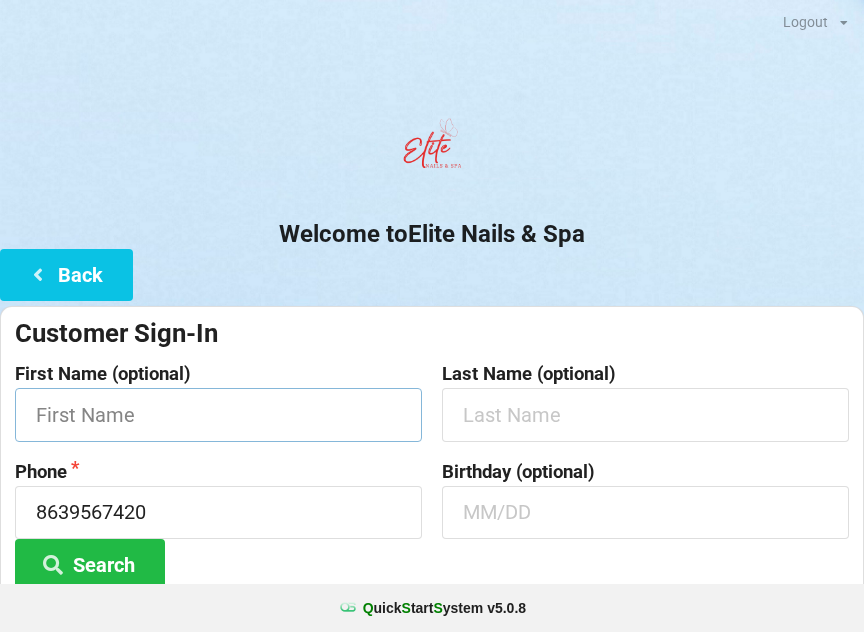 click at bounding box center [218, 414] 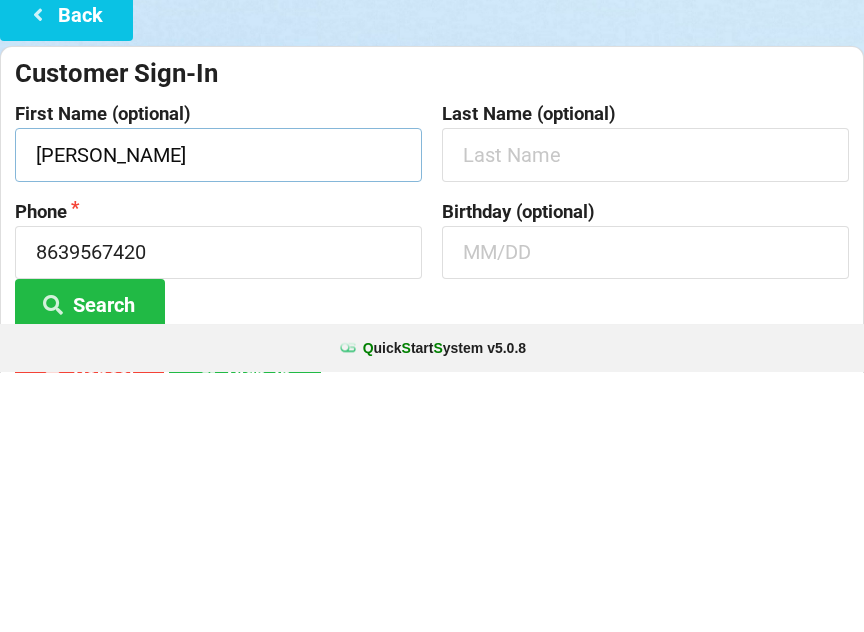 type on "[PERSON_NAME]" 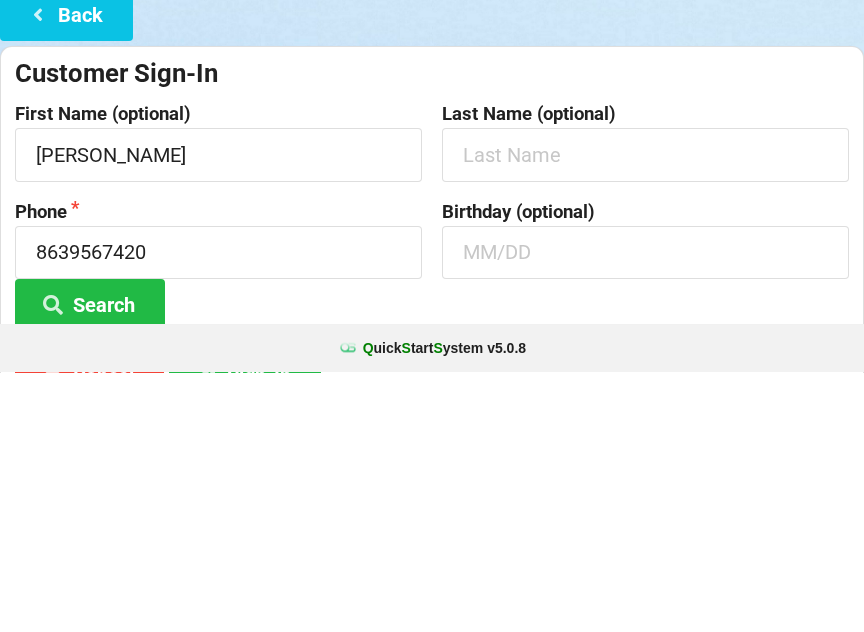 click at bounding box center [645, 414] 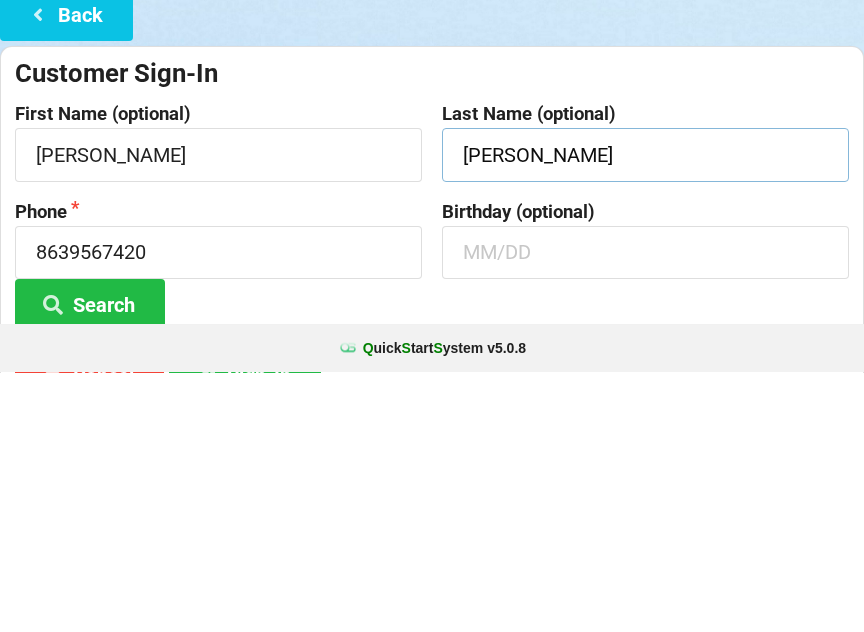 type on "[PERSON_NAME]" 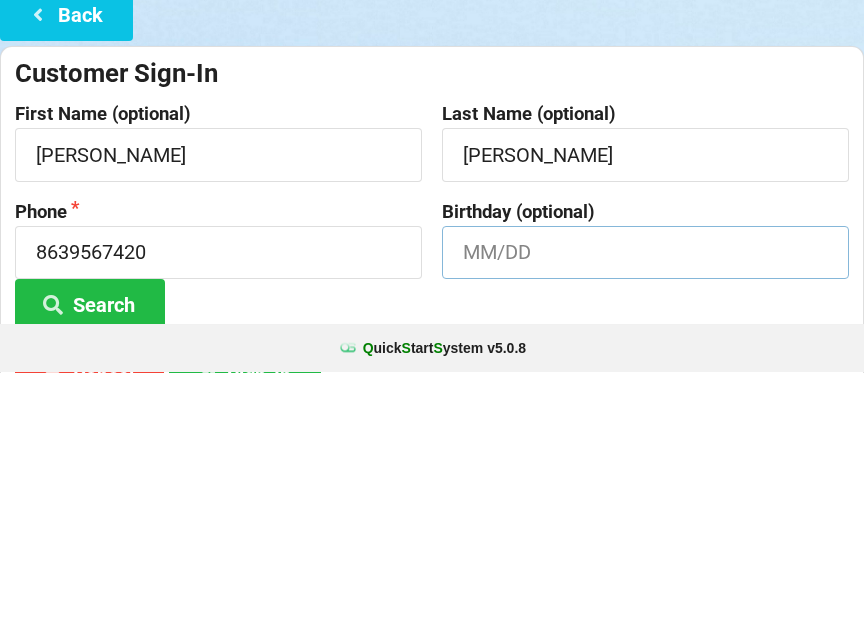 click at bounding box center [645, 512] 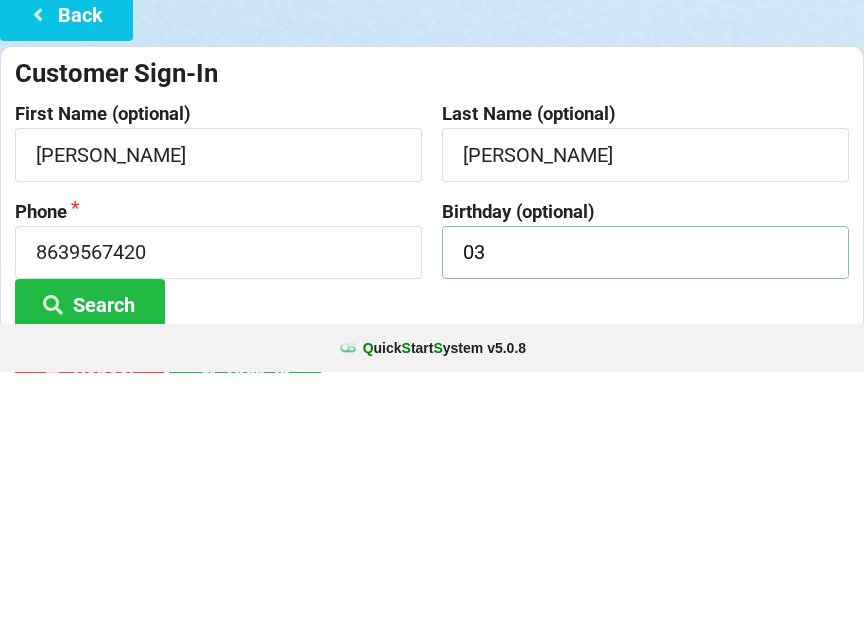 type on "0" 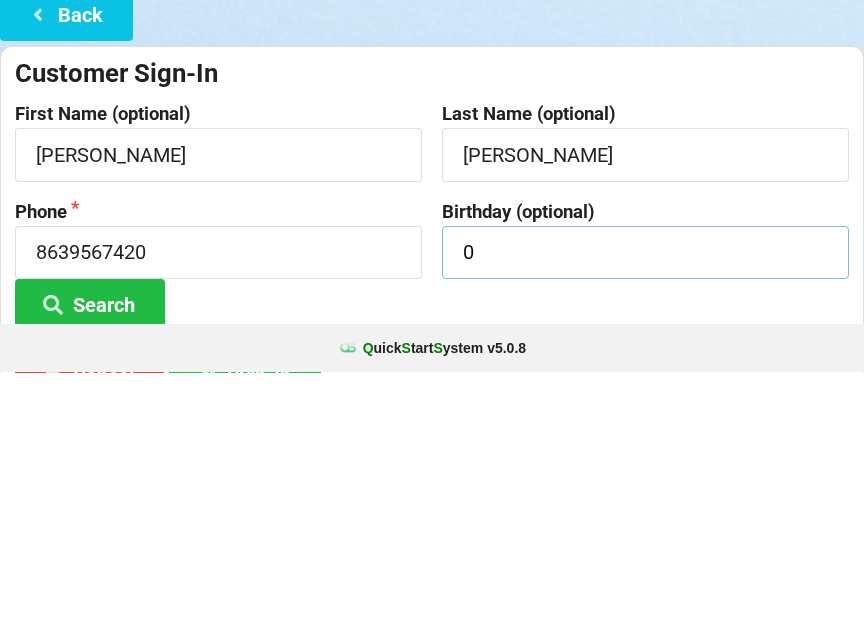 type 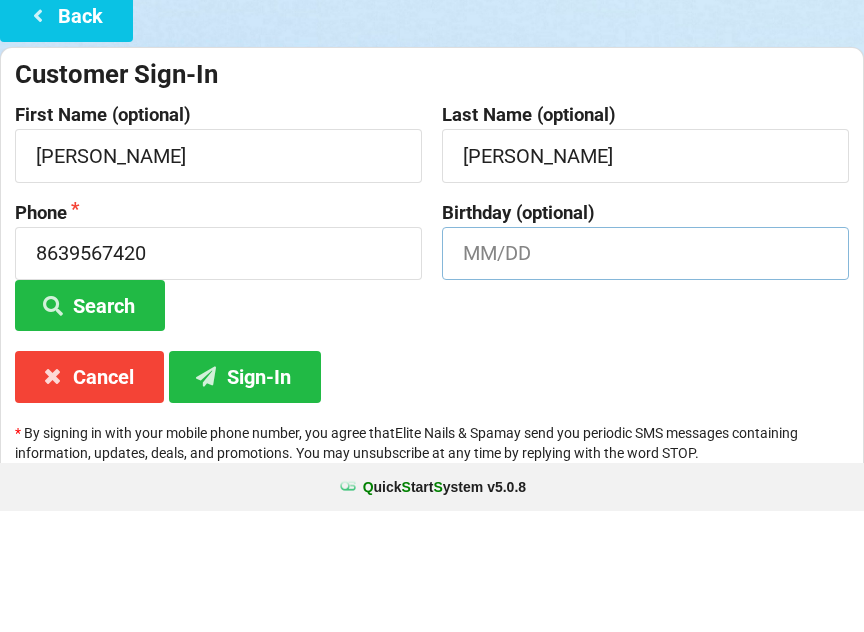 scroll, scrollTop: 139, scrollLeft: 0, axis: vertical 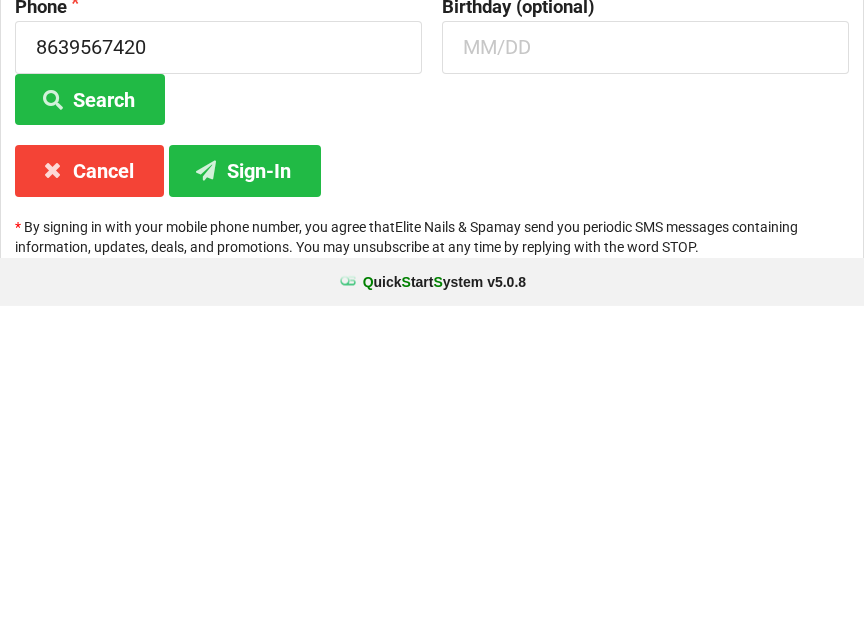 click on "Search" at bounding box center (90, 425) 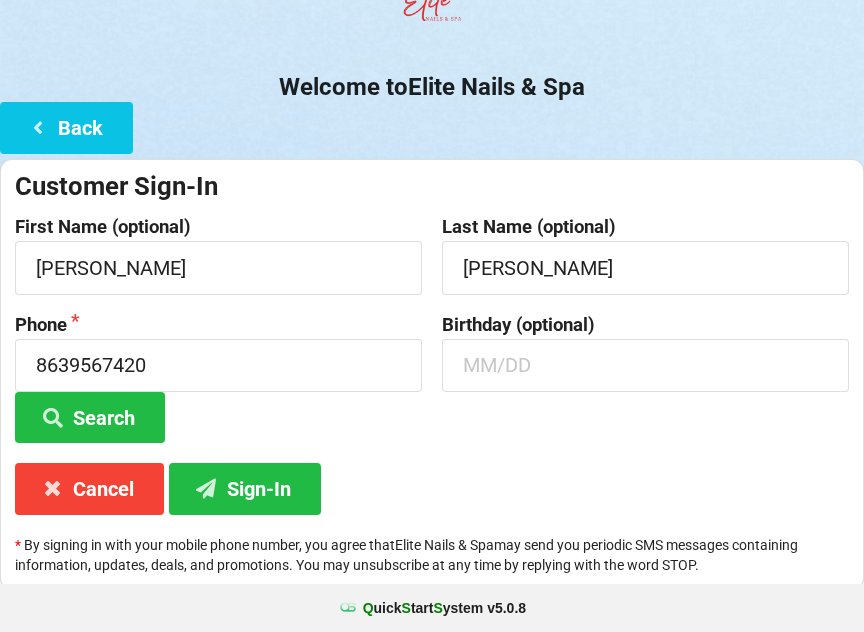 click on "Sign-In" at bounding box center [245, 488] 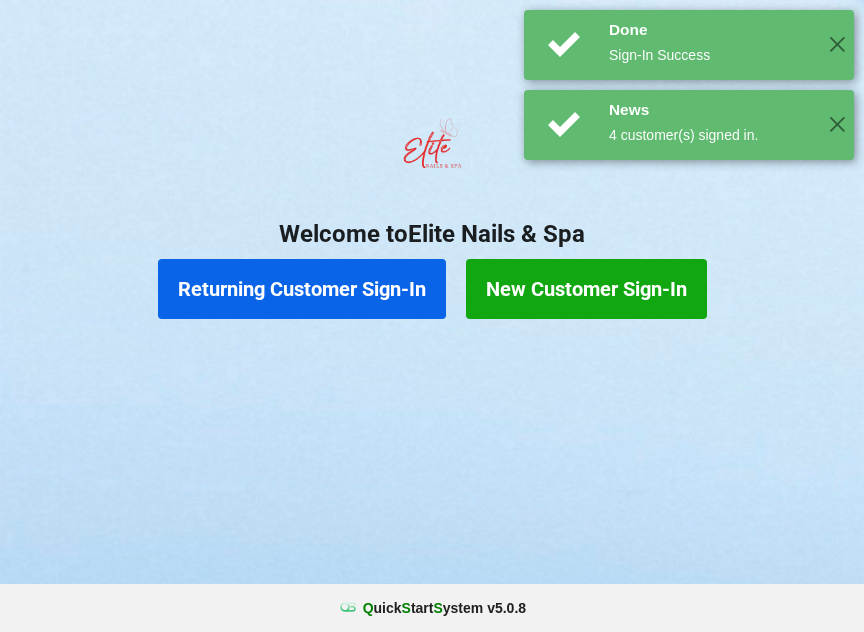 scroll, scrollTop: 0, scrollLeft: 0, axis: both 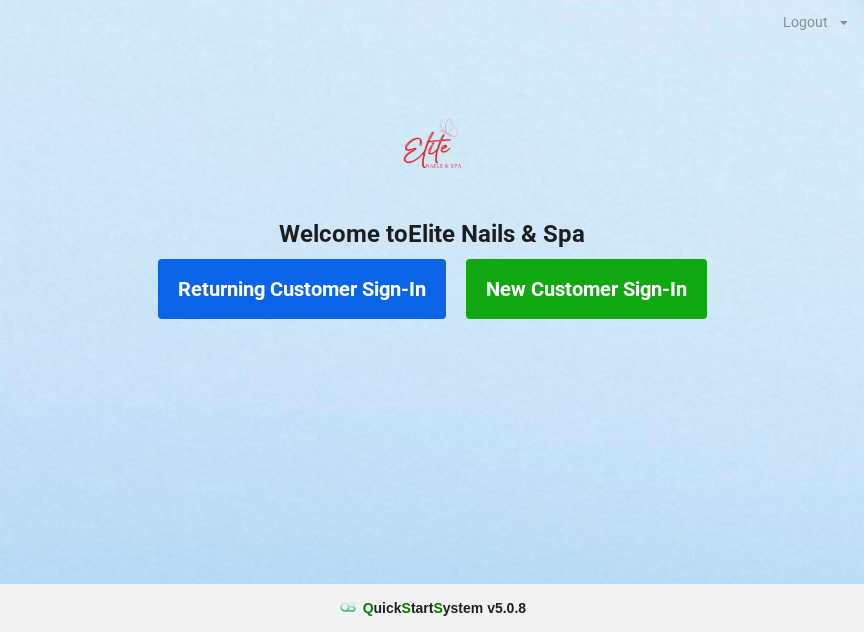 click on "Returning Customer Sign-In" at bounding box center (302, 289) 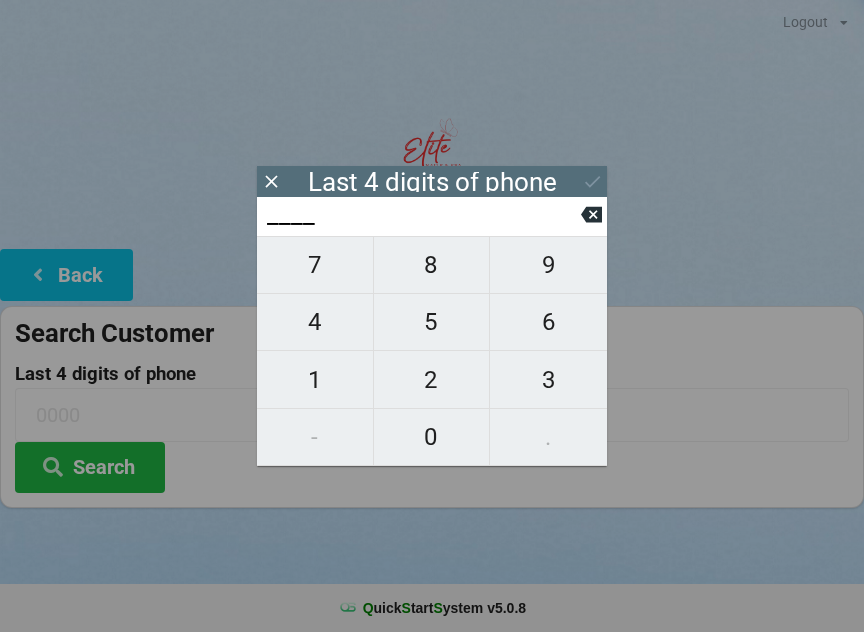 click on "4" at bounding box center (315, 322) 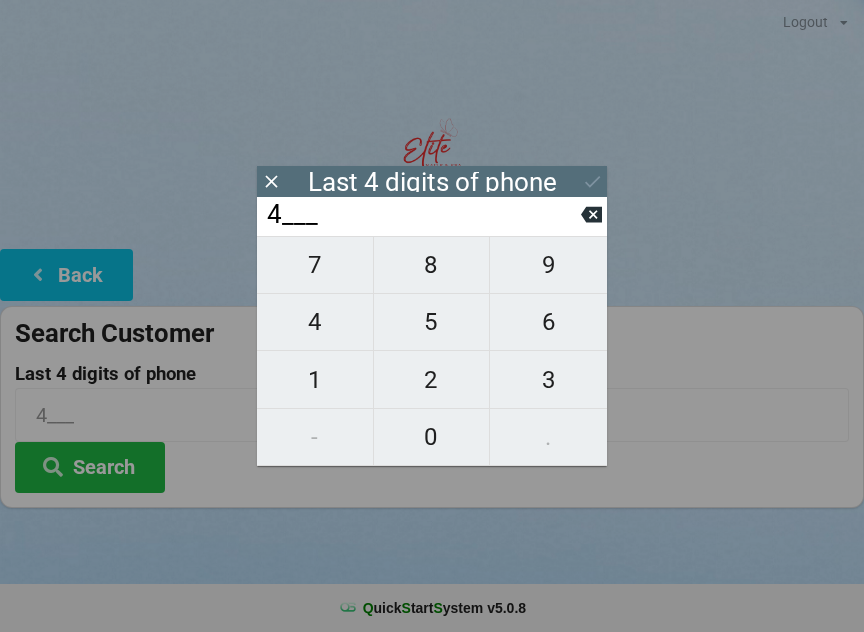 click on "4___" at bounding box center (432, 216) 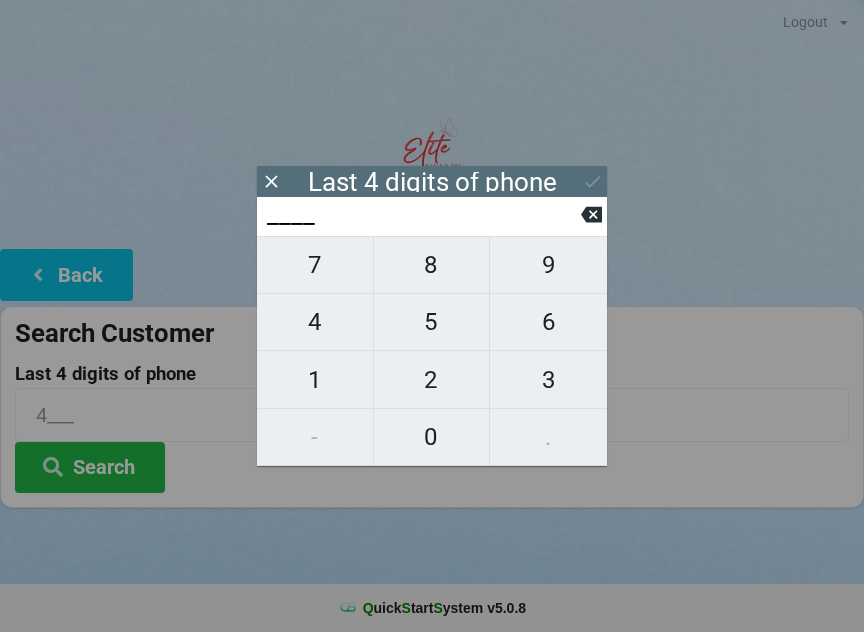 click on "8" at bounding box center (432, 265) 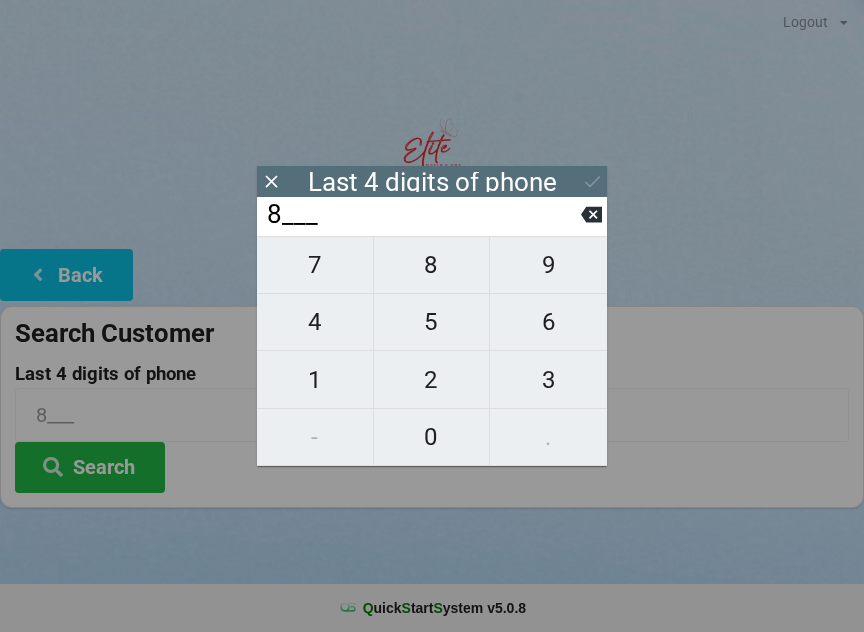 click on "3" at bounding box center [548, 380] 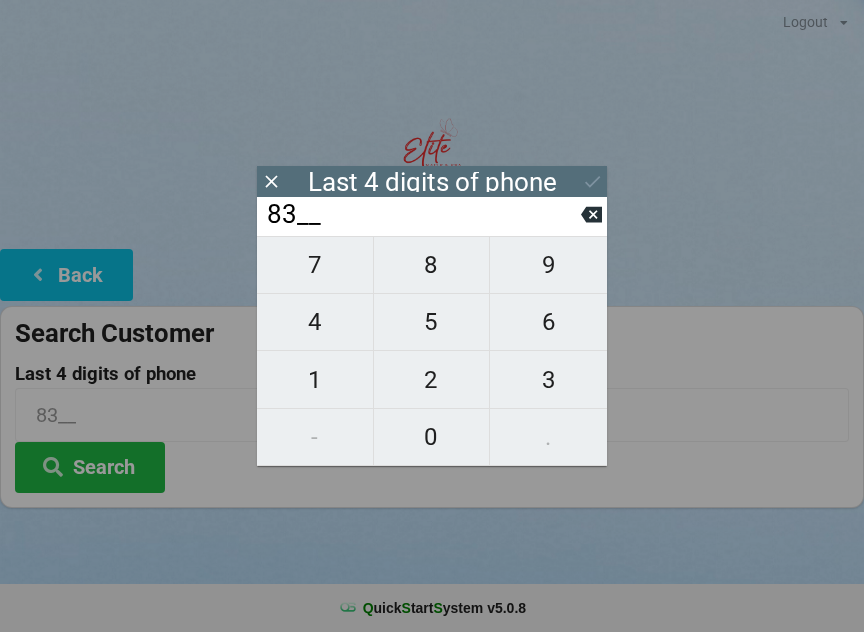 click on "7" at bounding box center (315, 265) 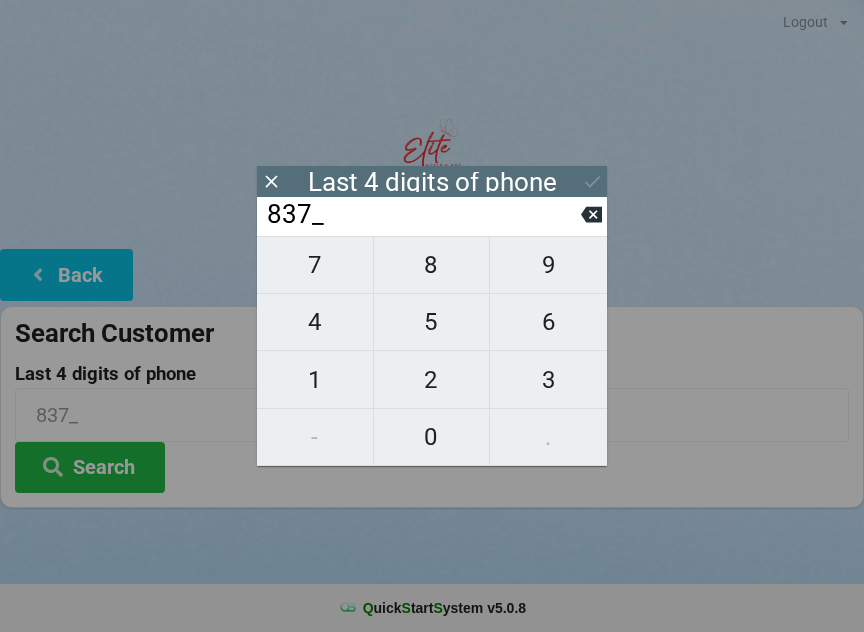 click on "6" at bounding box center (548, 322) 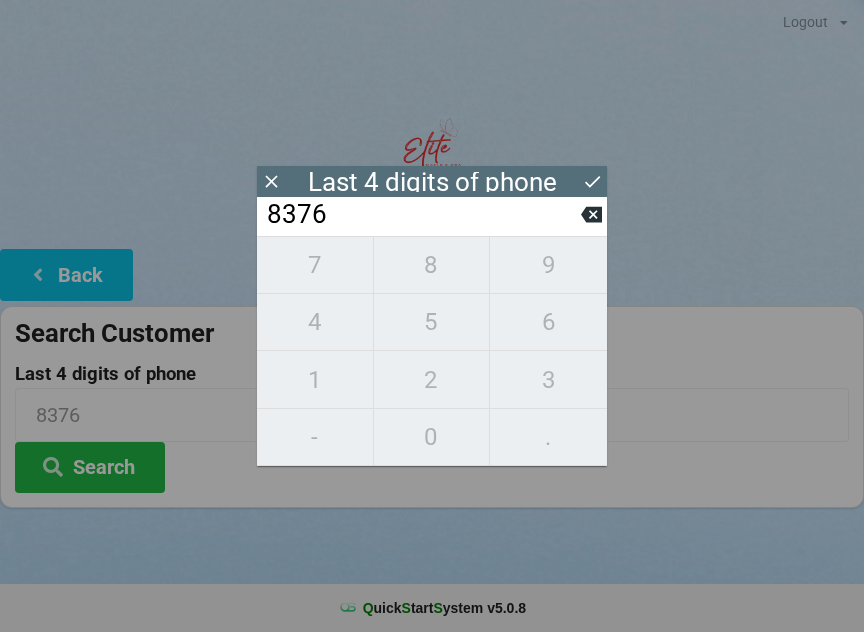 click on "Search" at bounding box center (90, 467) 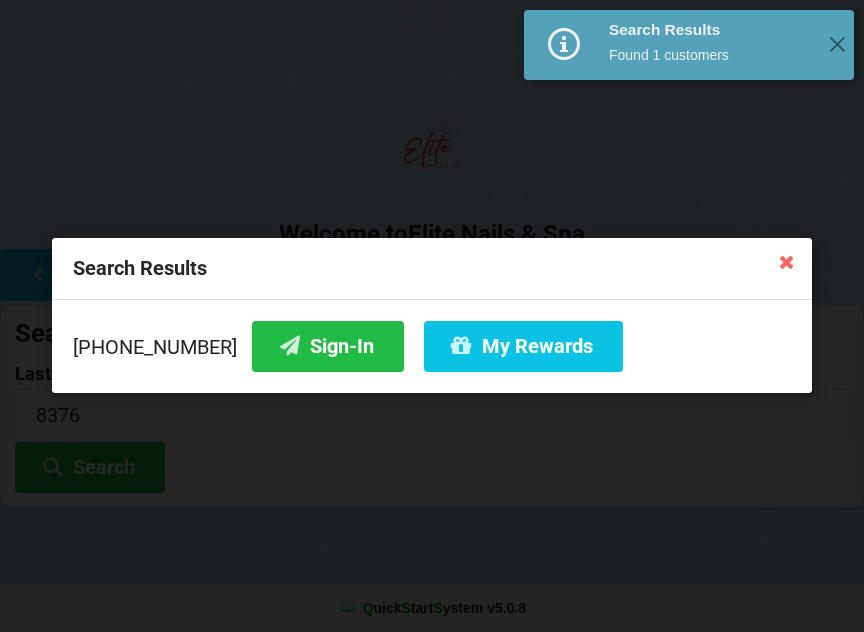 click on "My Rewards" at bounding box center [523, 346] 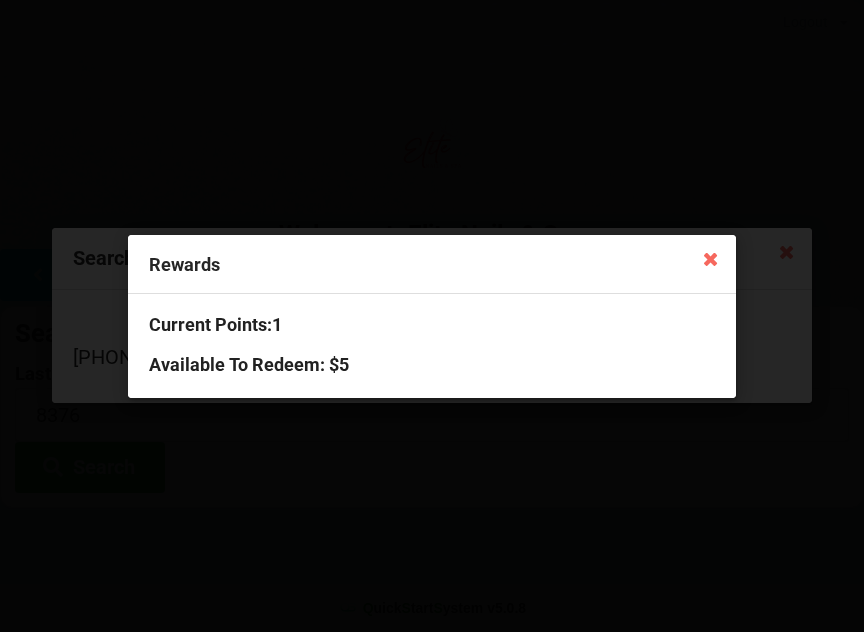 click at bounding box center [710, 258] 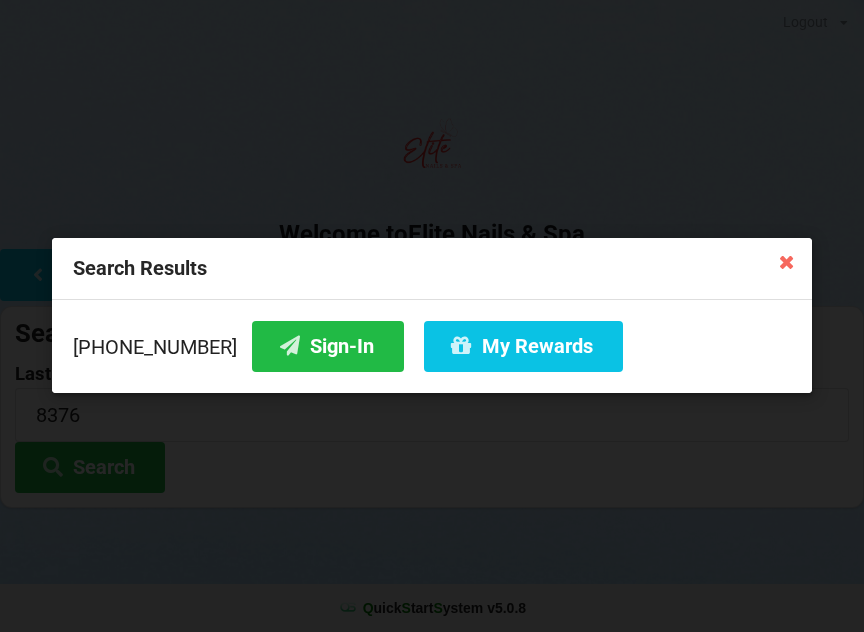 click on "Sign-In" at bounding box center [328, 346] 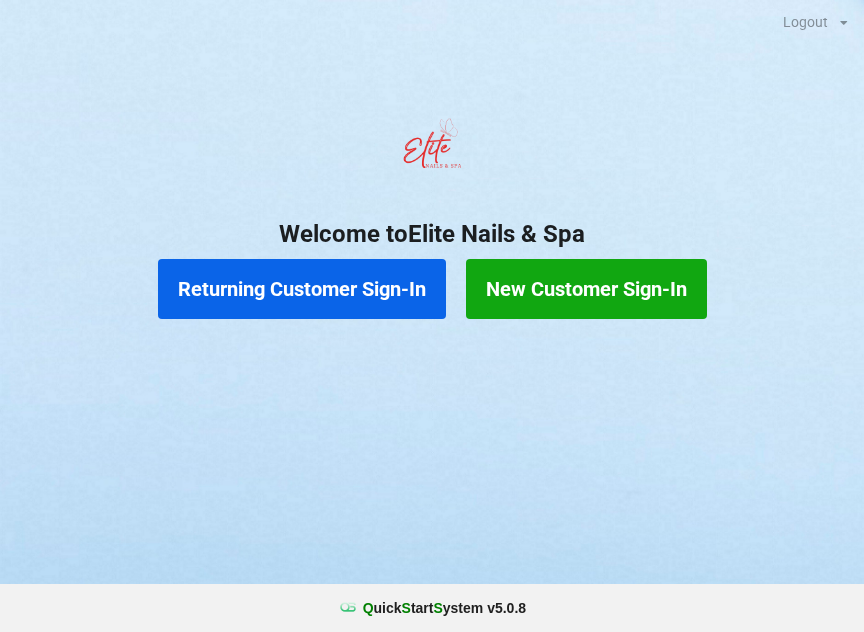 click on "Returning Customer Sign-In" at bounding box center (302, 289) 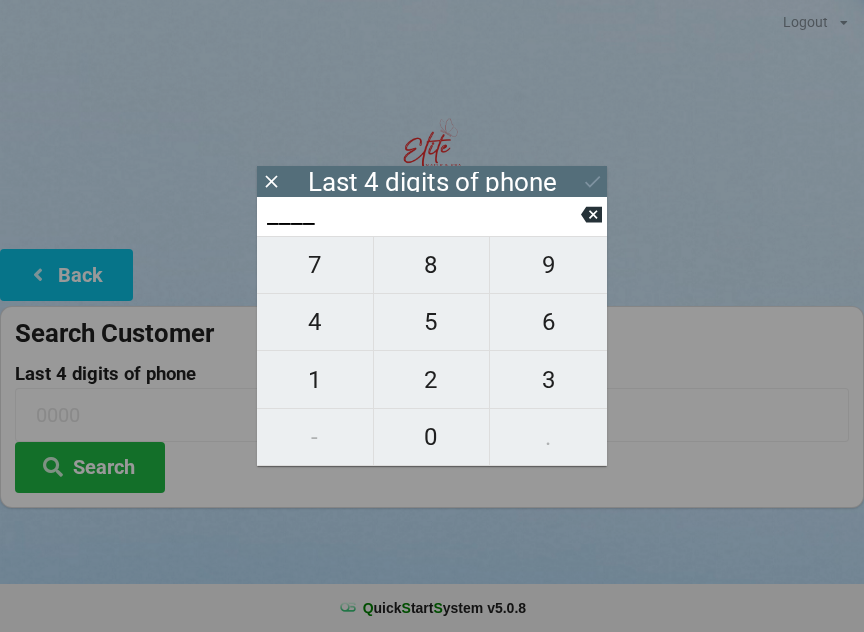click on "4" at bounding box center (315, 322) 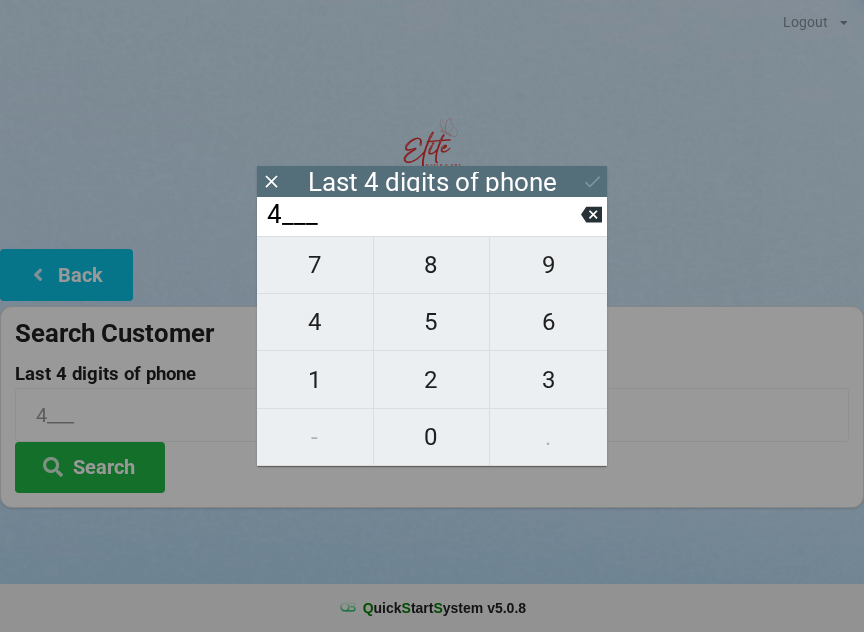 click on "1" at bounding box center [315, 380] 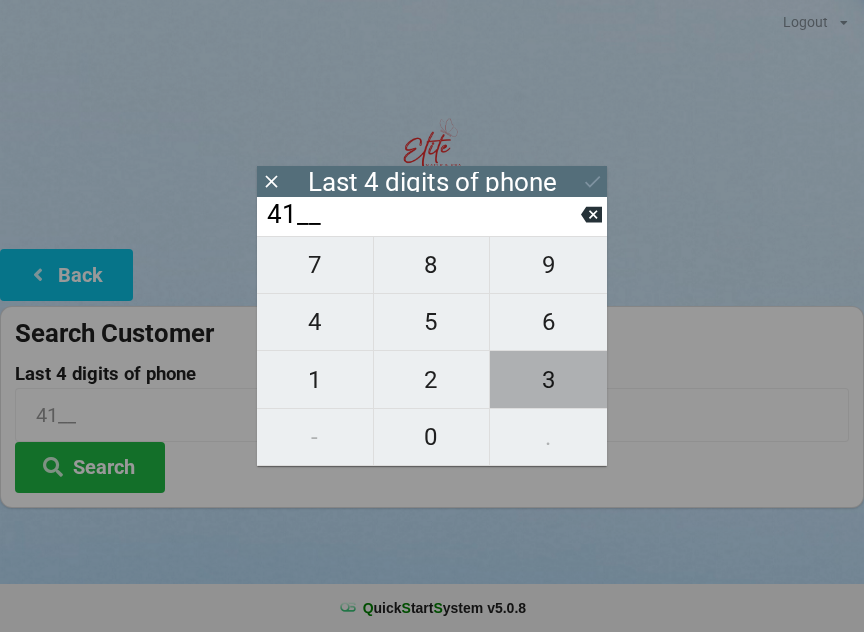 click on "3" at bounding box center (548, 380) 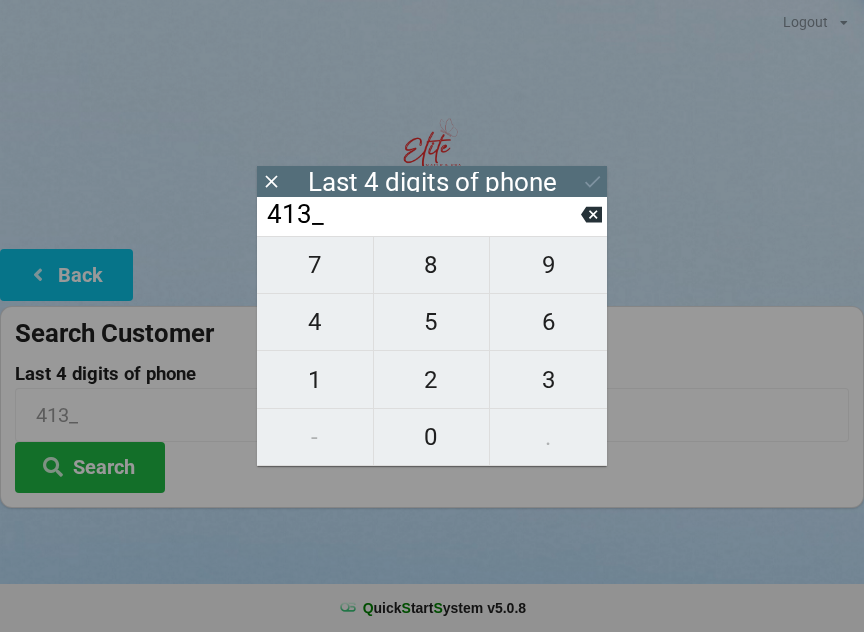 click on "8" at bounding box center [432, 265] 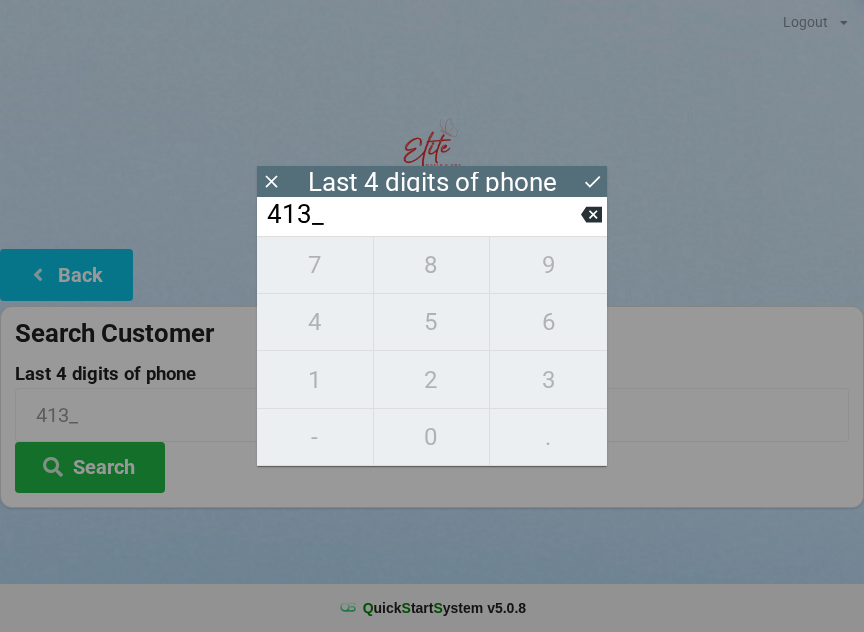 type on "4138" 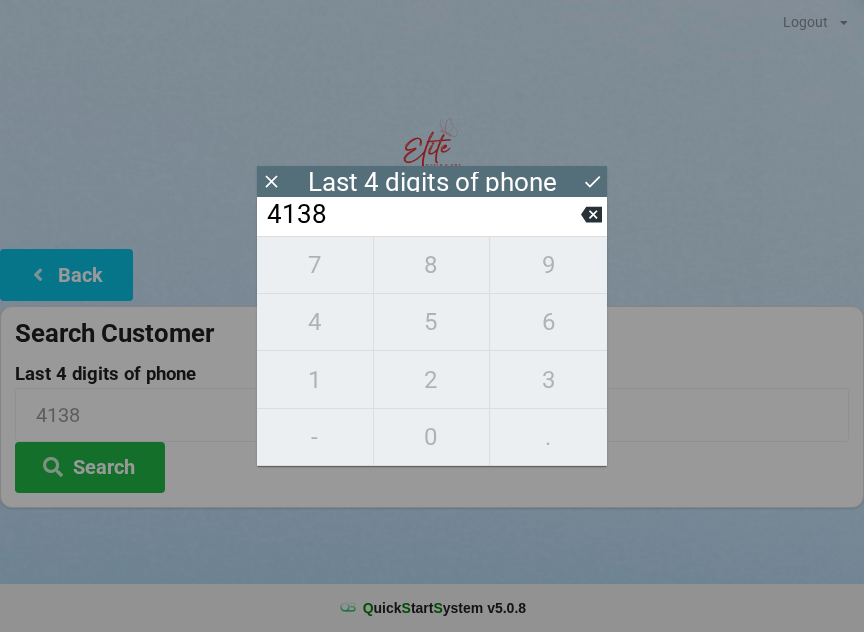 click on "Search" at bounding box center [90, 467] 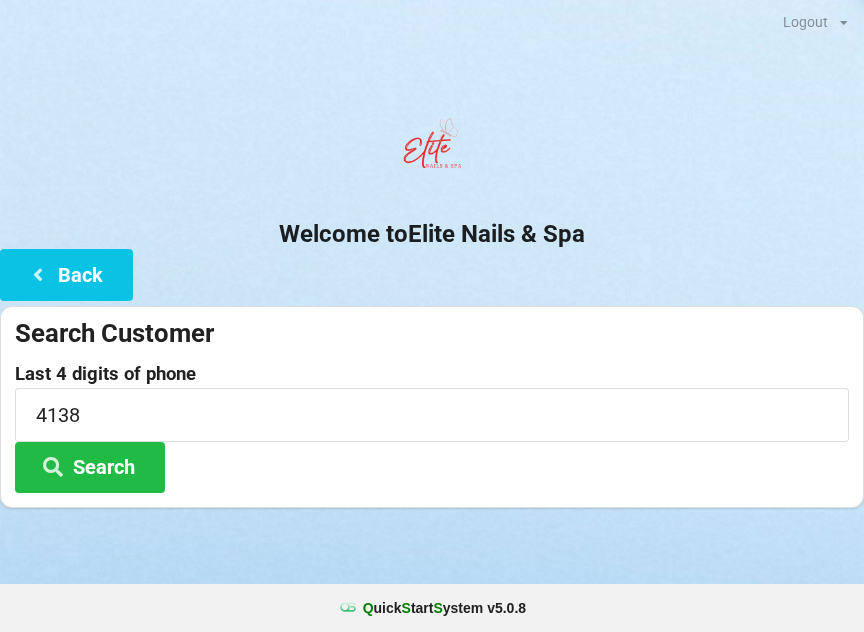 click on "Back" at bounding box center [66, 274] 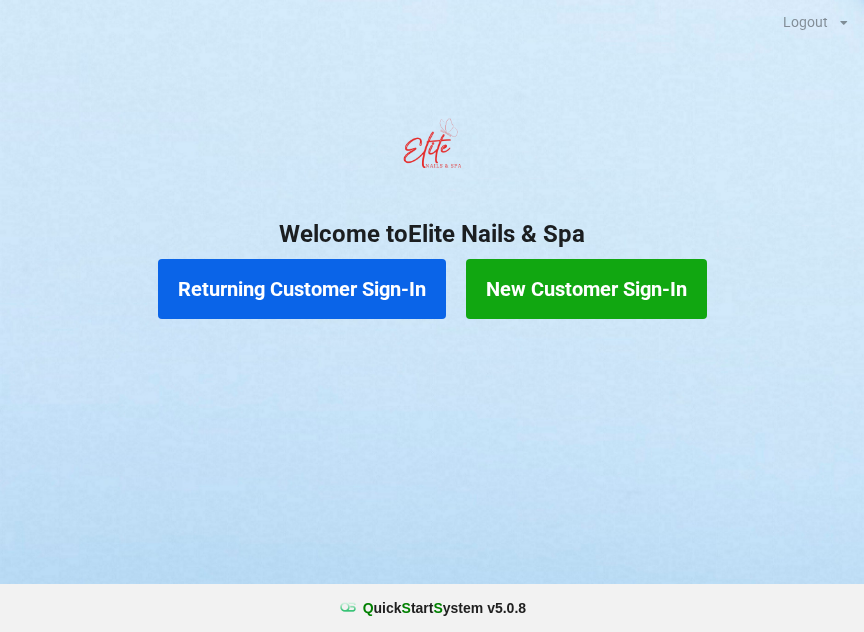 click on "New Customer Sign-In" at bounding box center (586, 289) 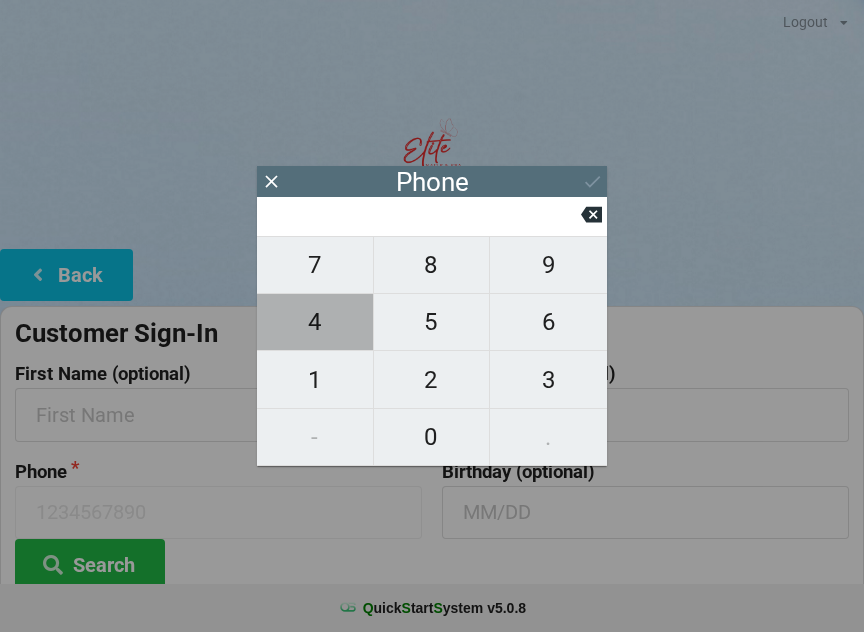 click on "4" at bounding box center (315, 322) 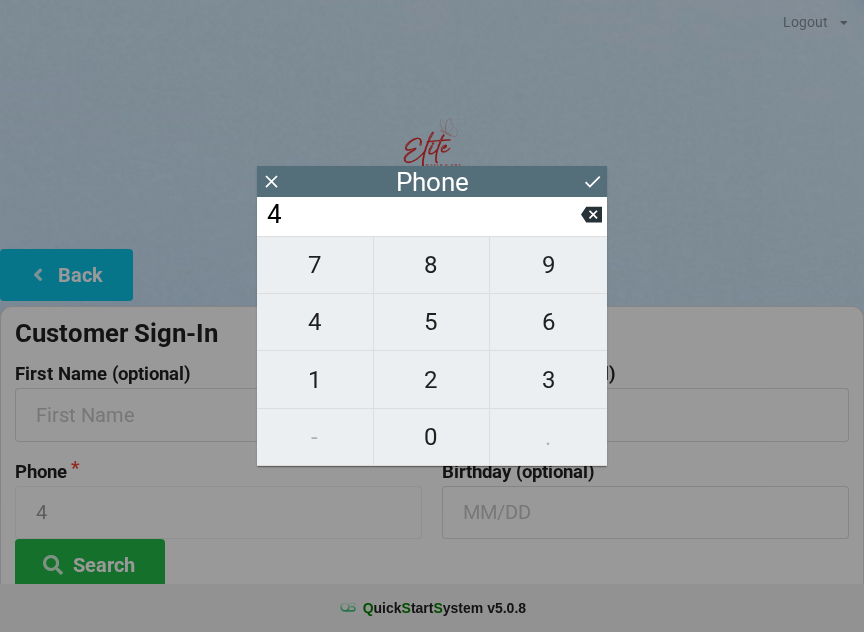 click on "0" at bounding box center (432, 437) 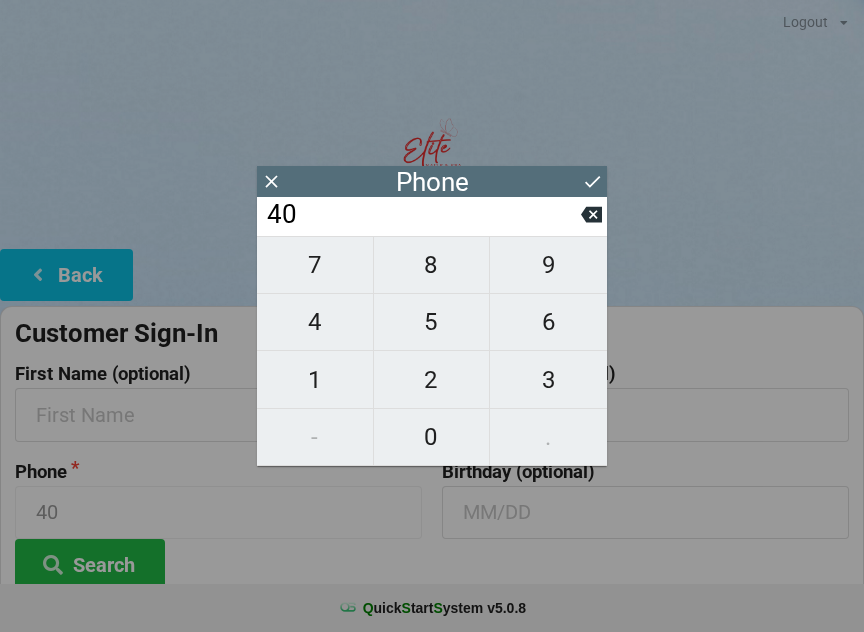 click on "7" at bounding box center [315, 265] 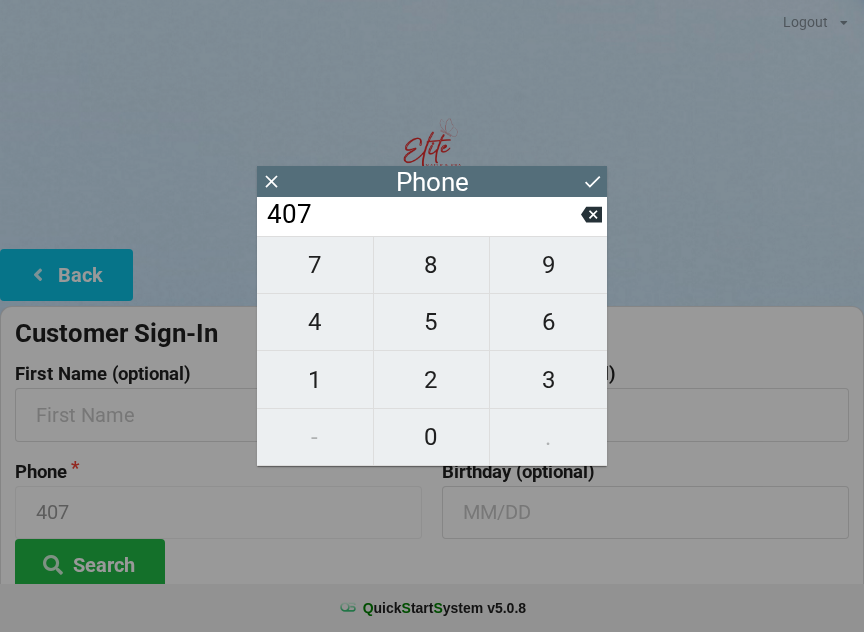 click on "9" at bounding box center [548, 265] 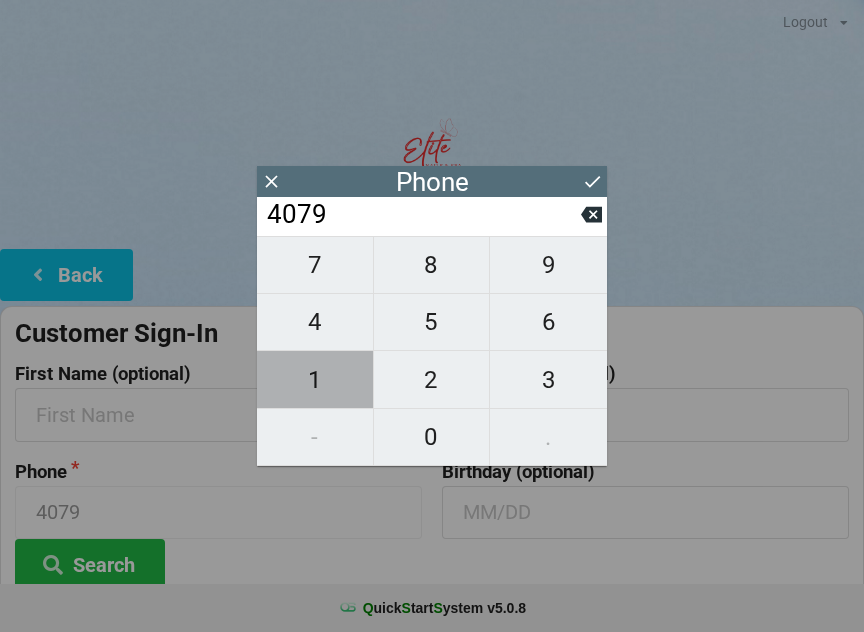 click on "1" at bounding box center (315, 380) 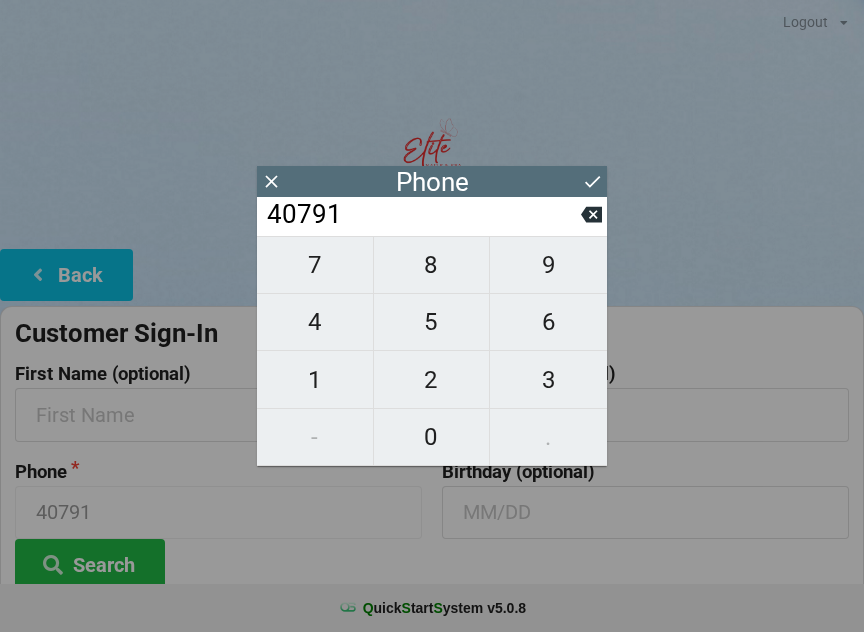 click on "4" at bounding box center [315, 322] 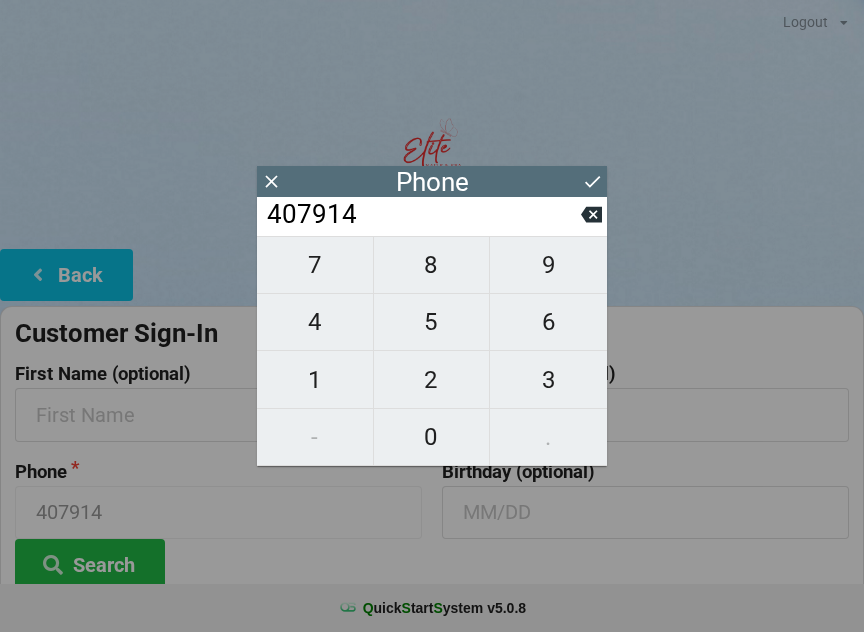click on "1" at bounding box center [315, 380] 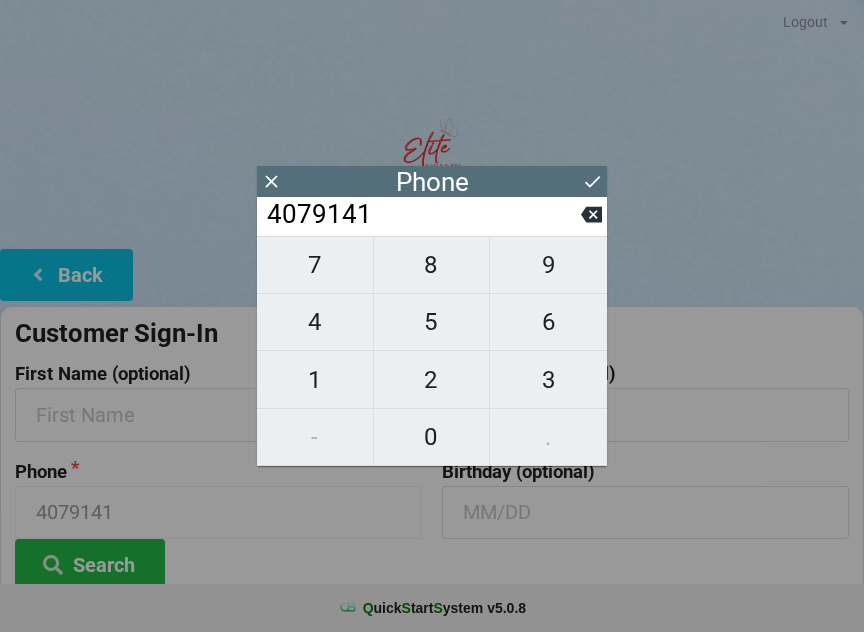 click on "3" at bounding box center (548, 380) 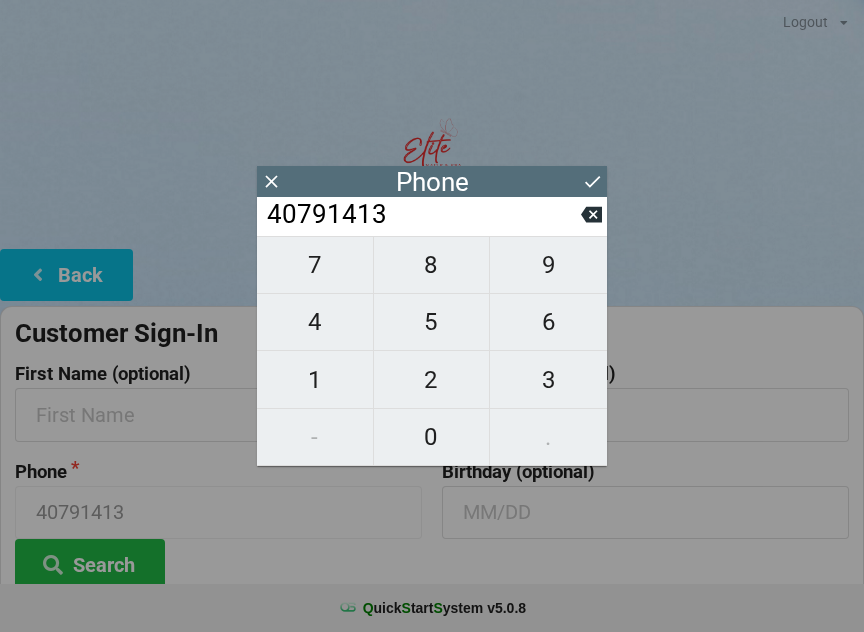 click on "8" at bounding box center [432, 265] 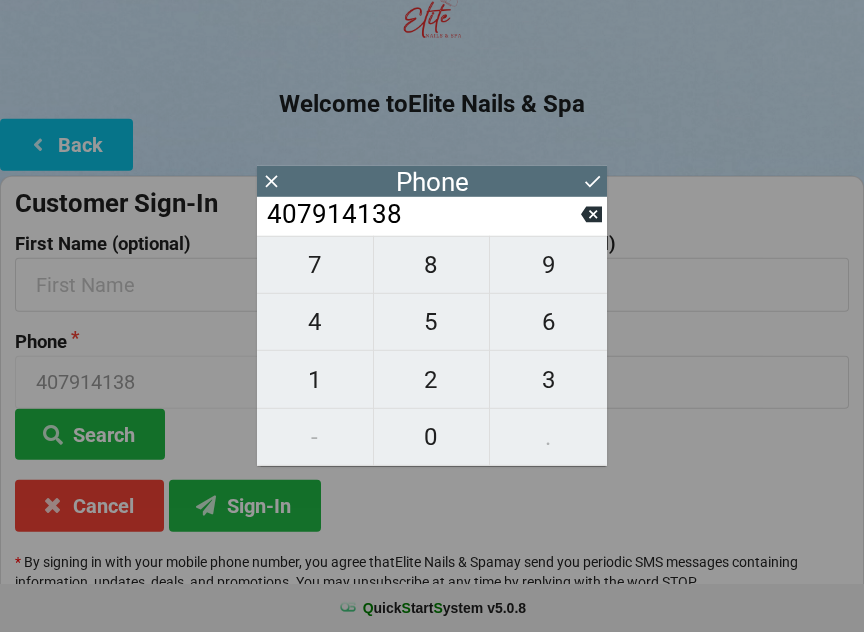 scroll, scrollTop: 131, scrollLeft: 0, axis: vertical 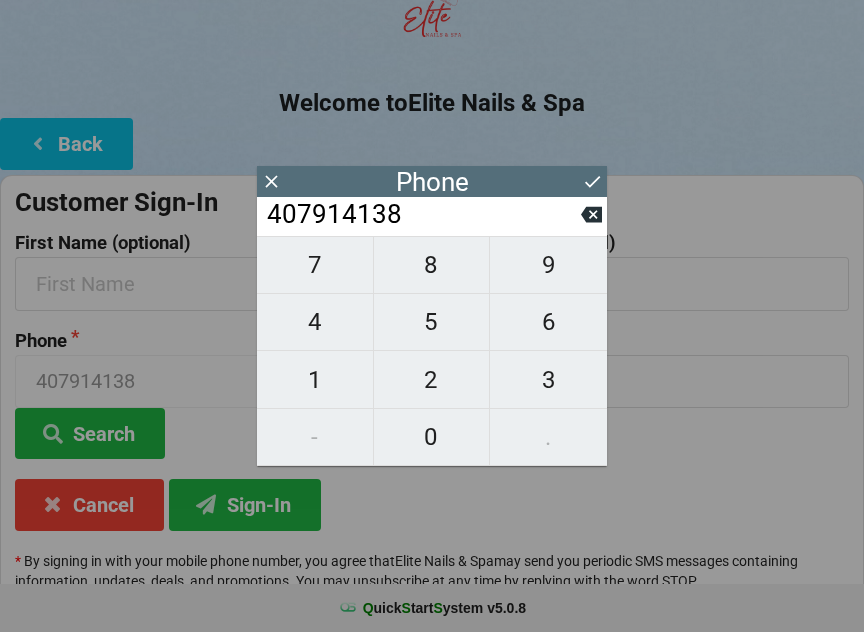 click on "407914138" at bounding box center [423, 215] 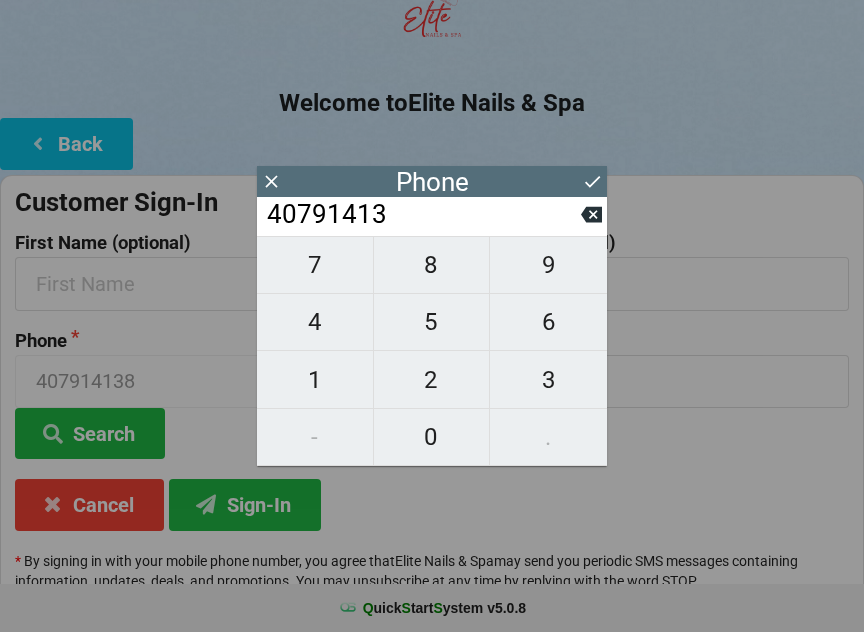 click on "40791413" at bounding box center (423, 215) 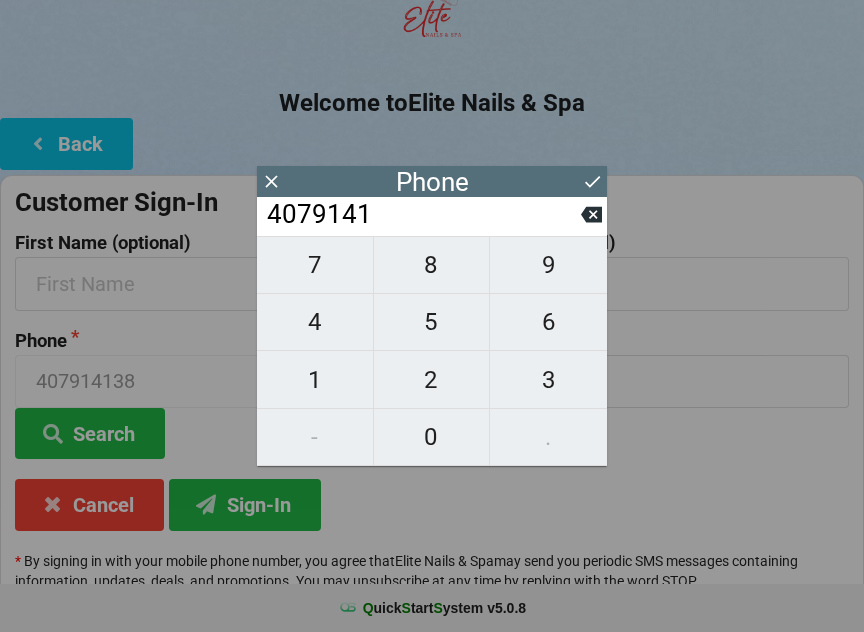 click 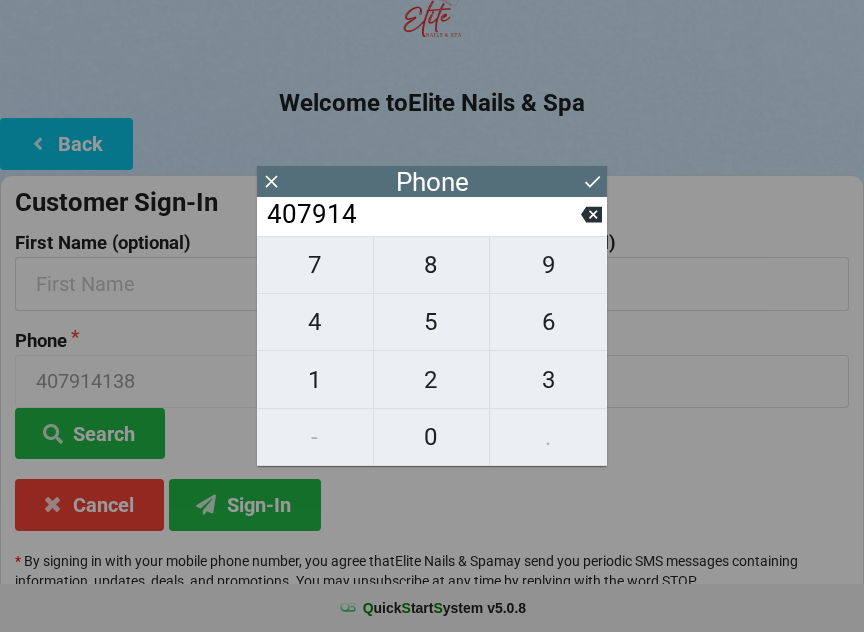 click on "4" at bounding box center [315, 322] 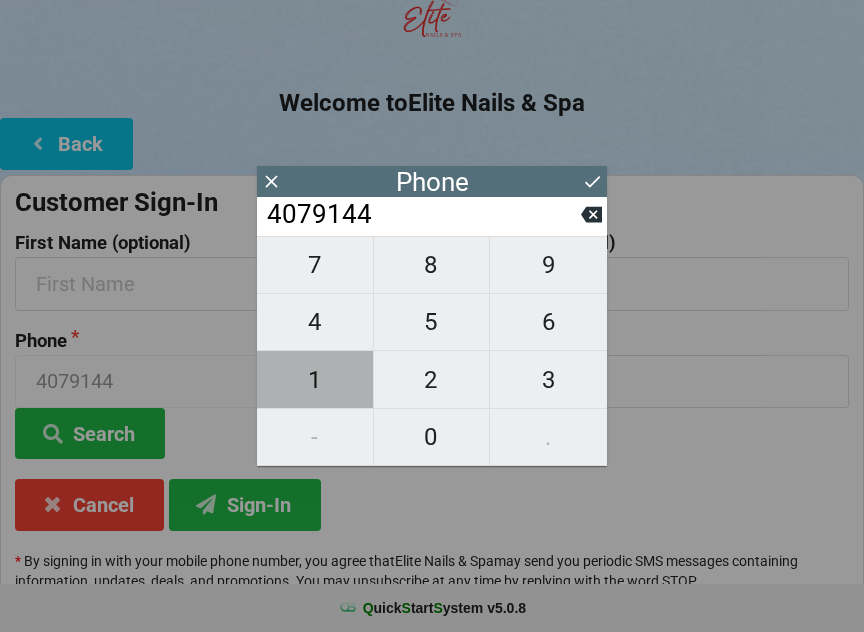 click on "1" at bounding box center [315, 380] 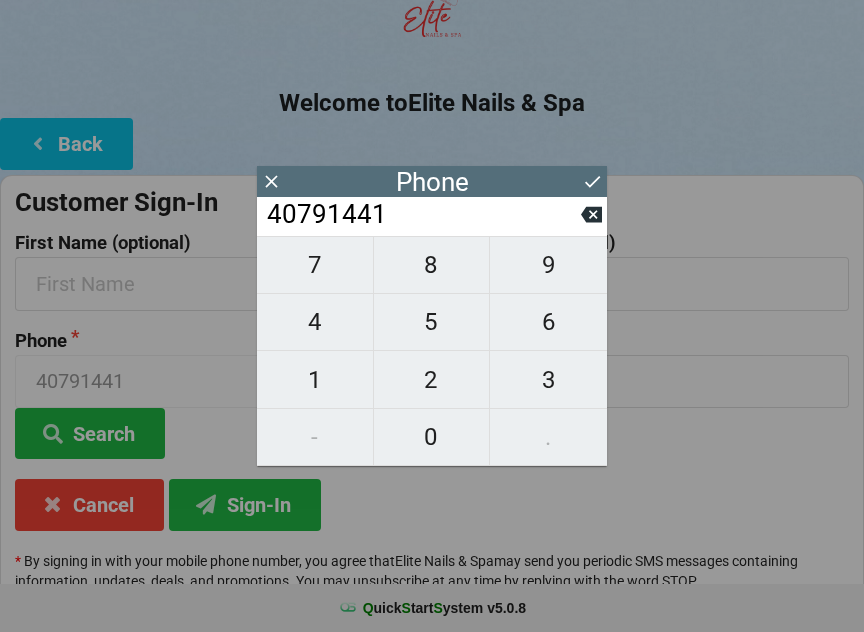 click on "3" at bounding box center (548, 380) 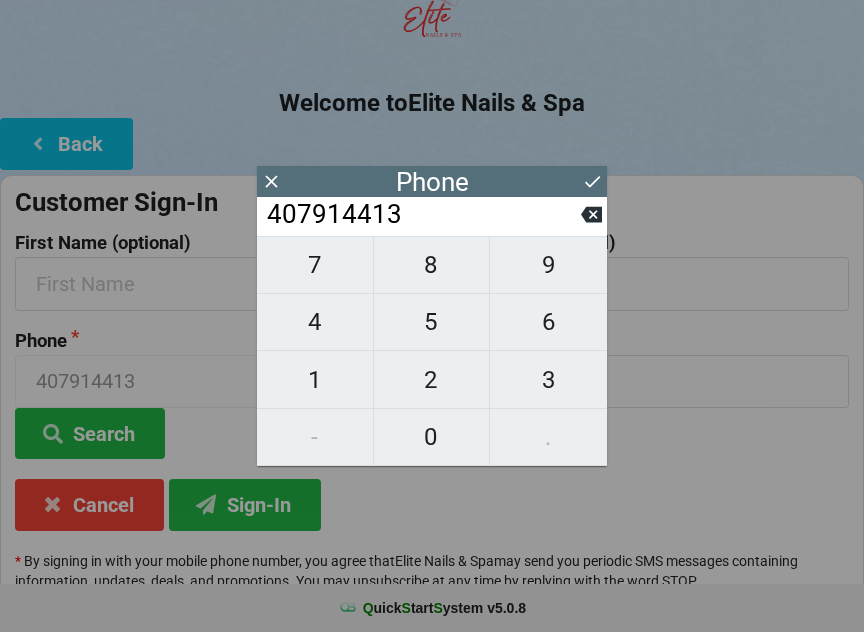click on "8" at bounding box center (432, 265) 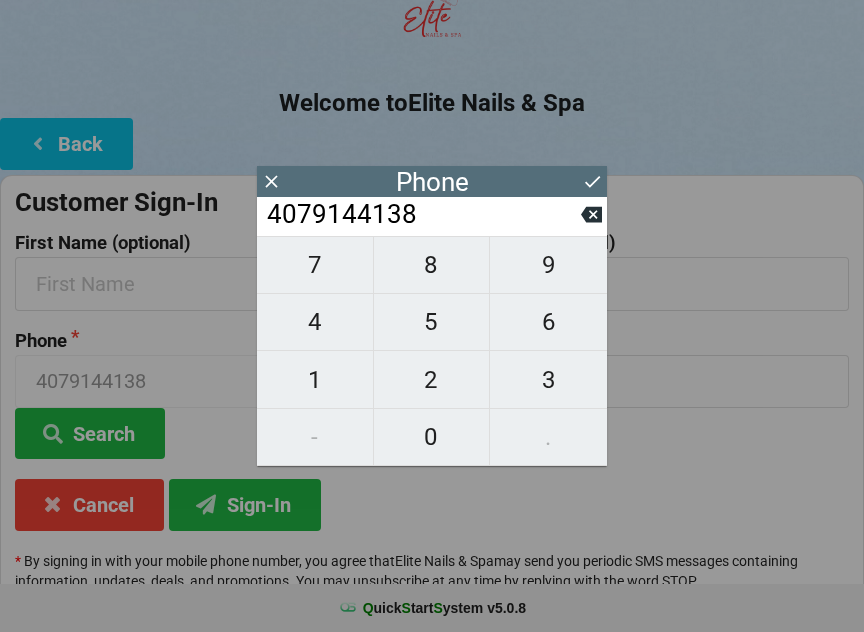 click on "Sign-In" at bounding box center [245, 504] 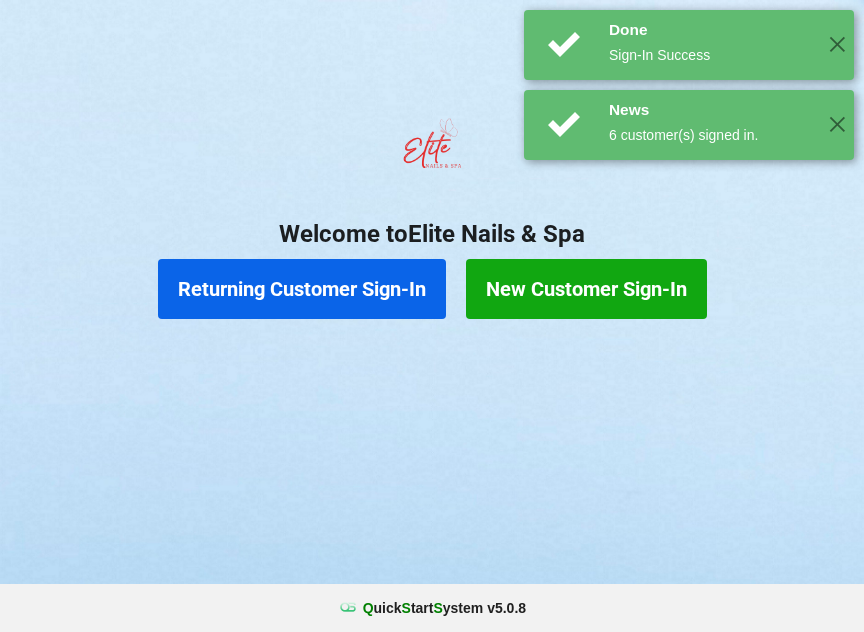 scroll, scrollTop: 0, scrollLeft: 0, axis: both 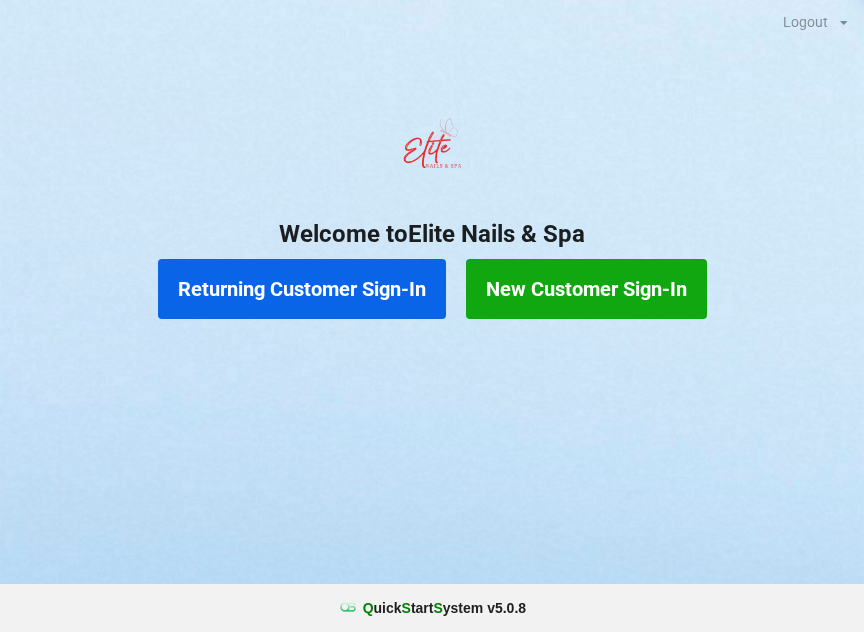 click on "Returning Customer Sign-In" at bounding box center (302, 289) 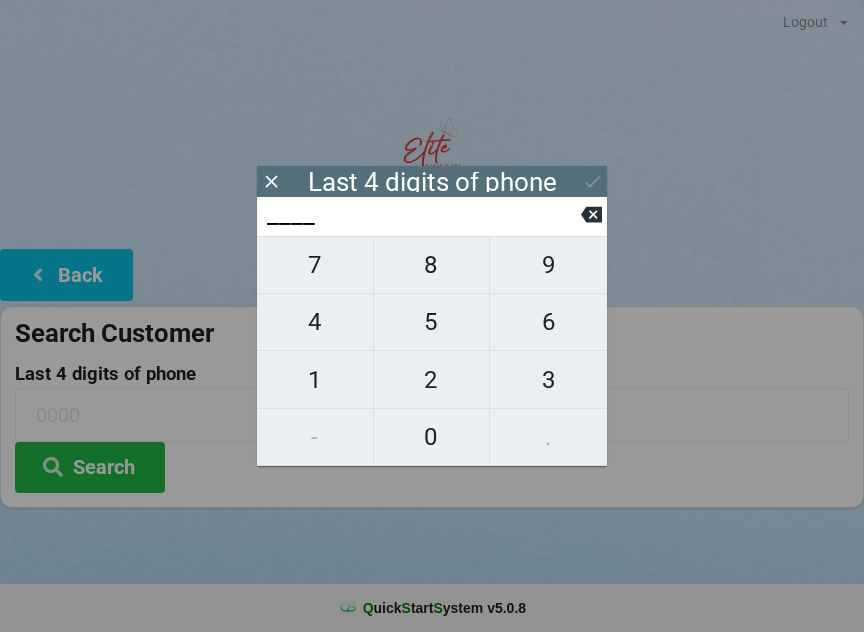 click on "5" at bounding box center (432, 322) 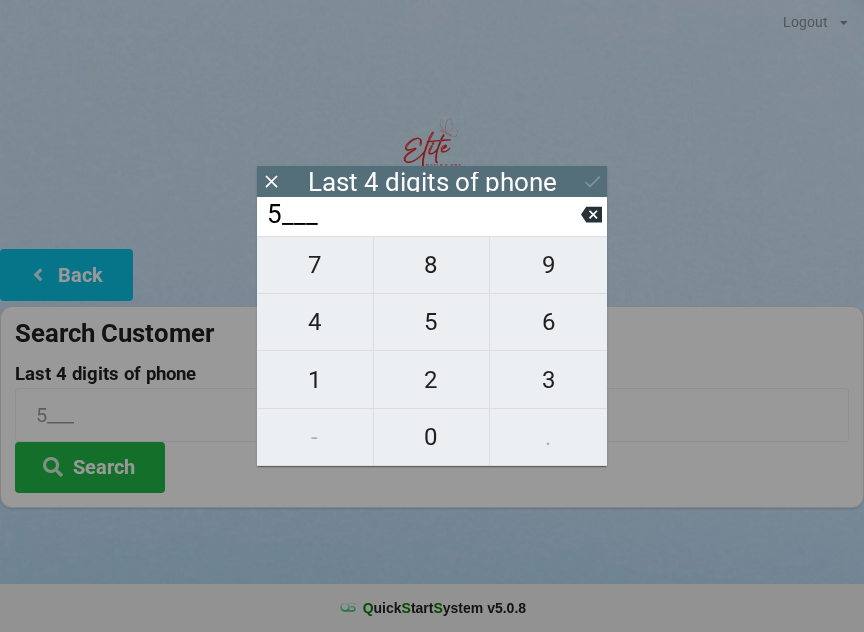 click on "4" at bounding box center (315, 322) 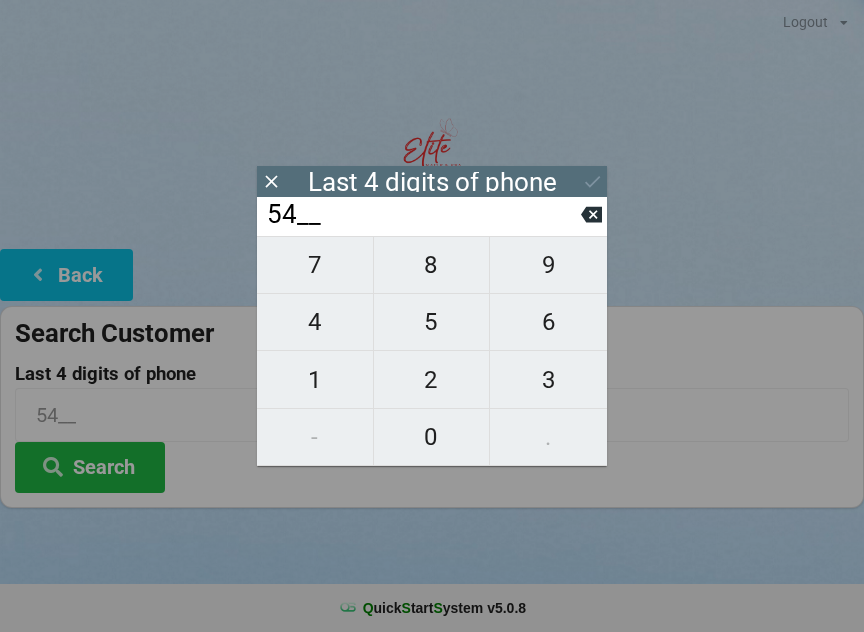 click on "2" at bounding box center (432, 380) 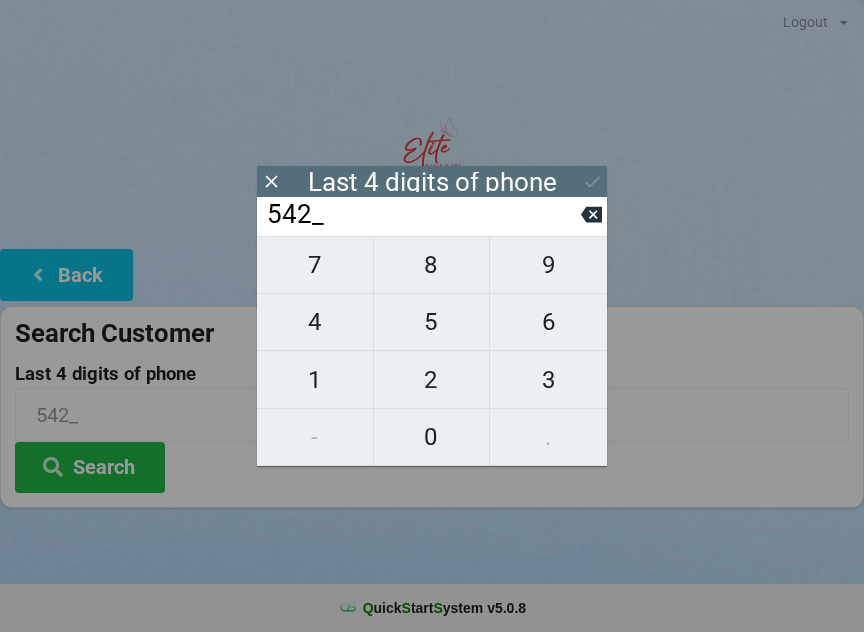 click on "5" at bounding box center (432, 322) 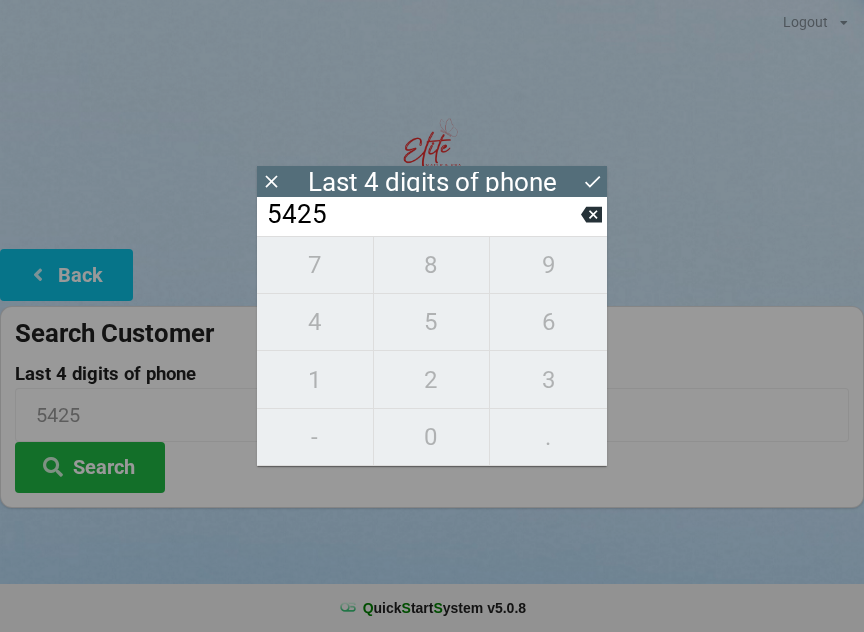 click 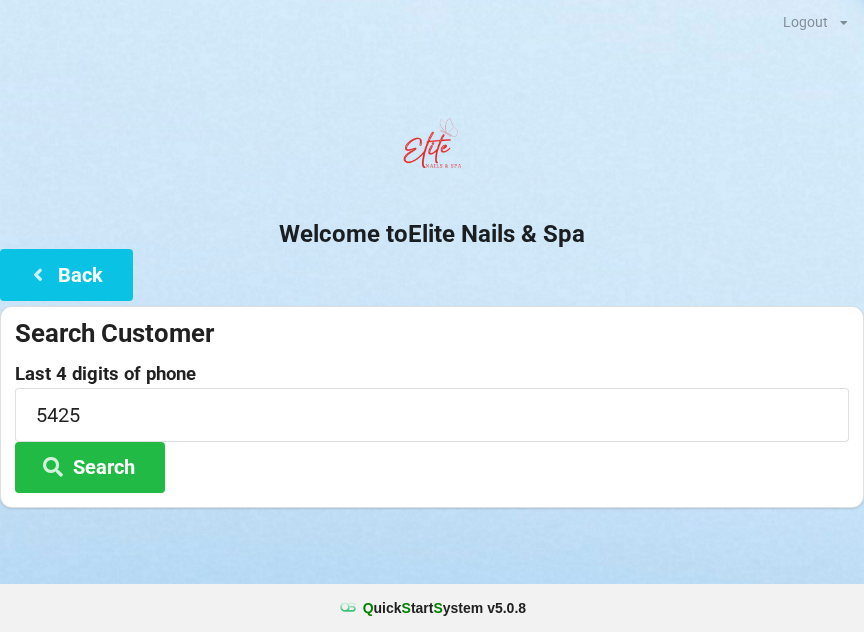 click on "Search" at bounding box center [90, 467] 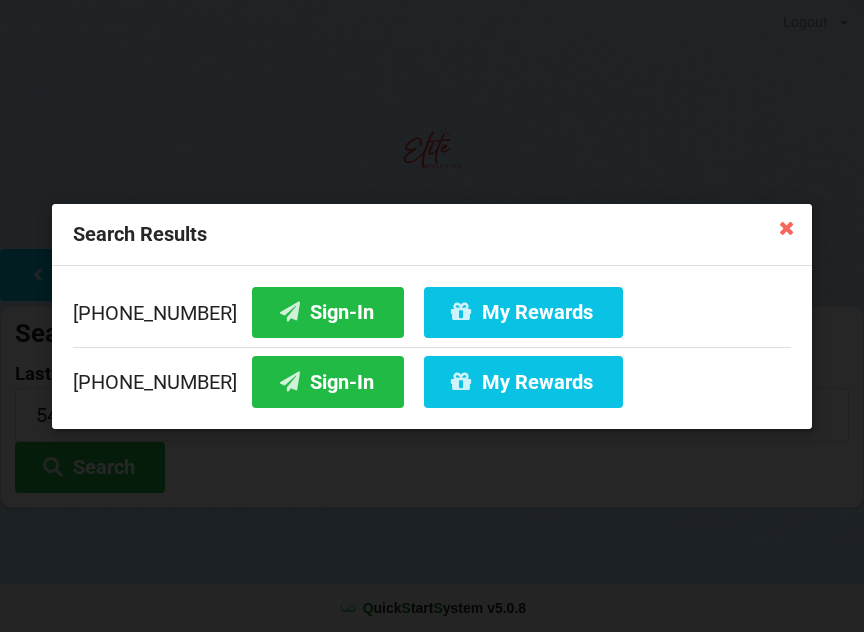 click on "Sign-In" at bounding box center [328, 381] 